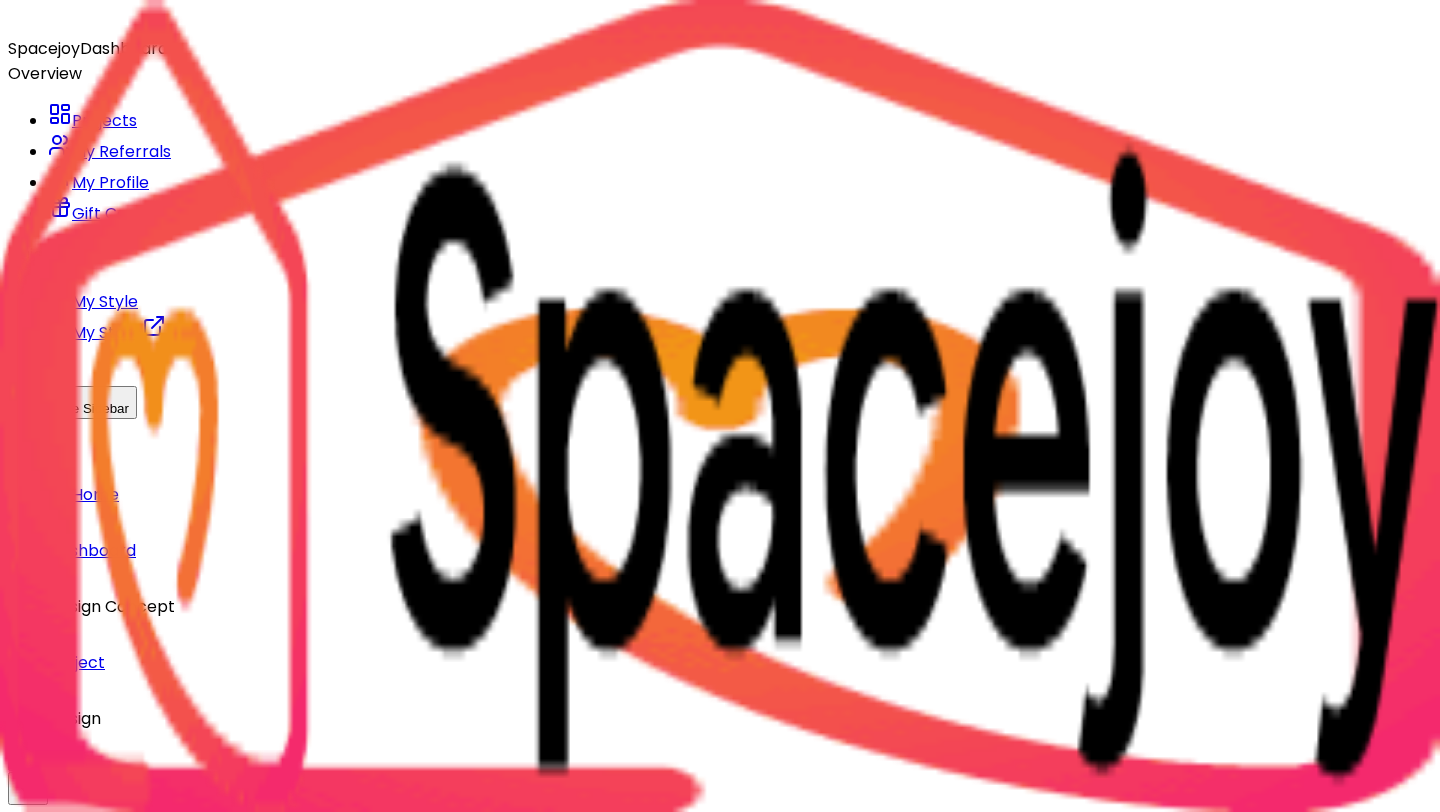 scroll, scrollTop: 0, scrollLeft: 0, axis: both 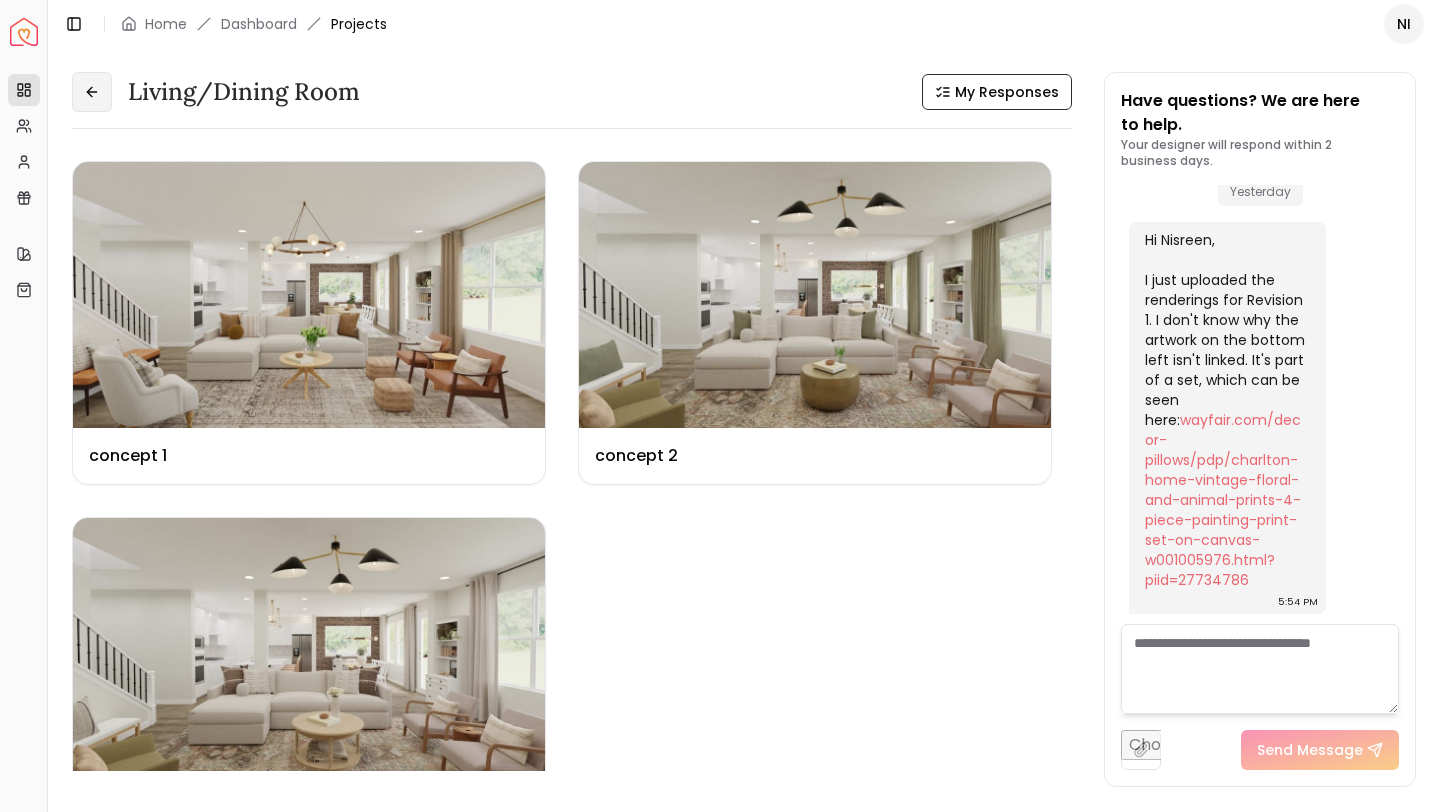 click at bounding box center [92, 92] 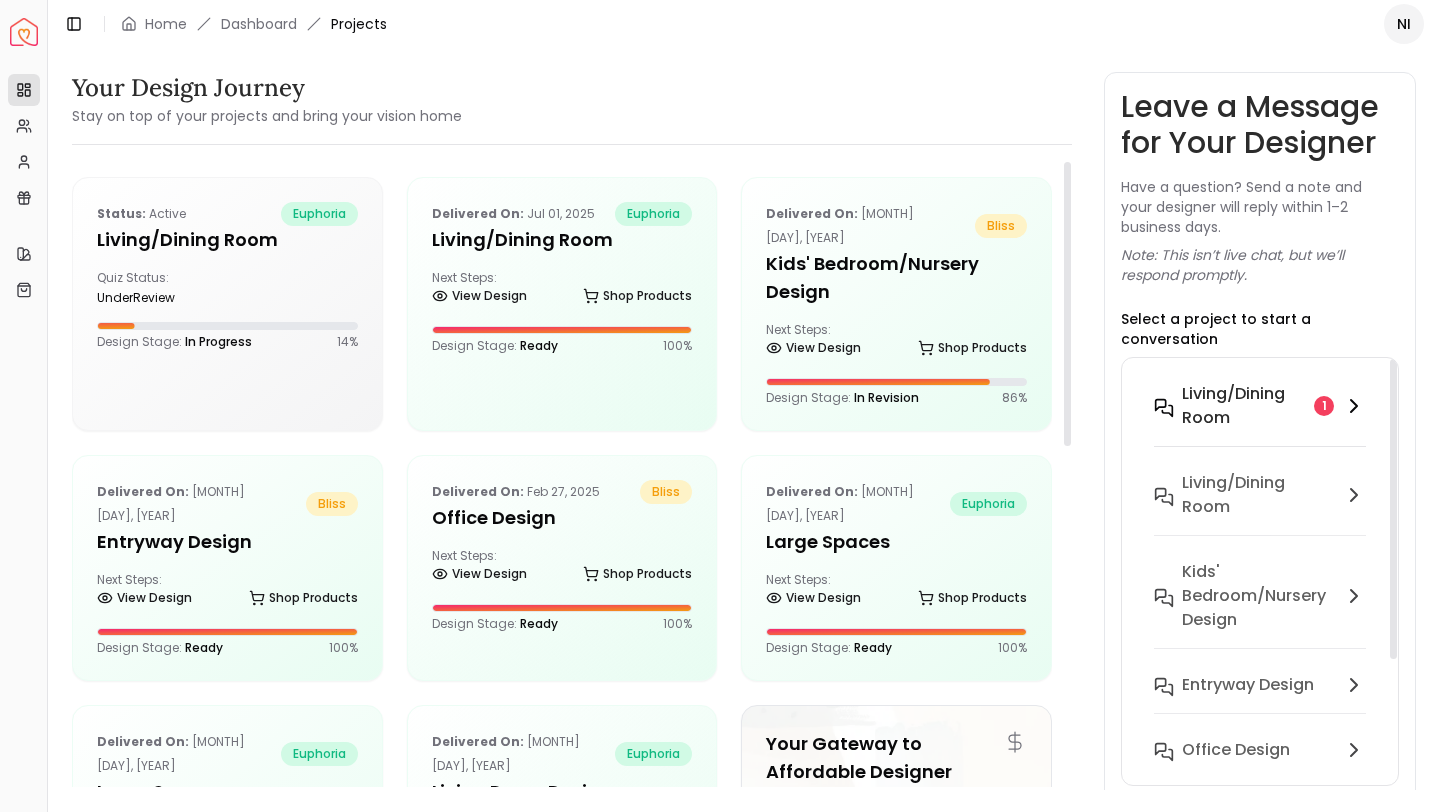 click on "Living/Dining Room" at bounding box center [1244, 406] 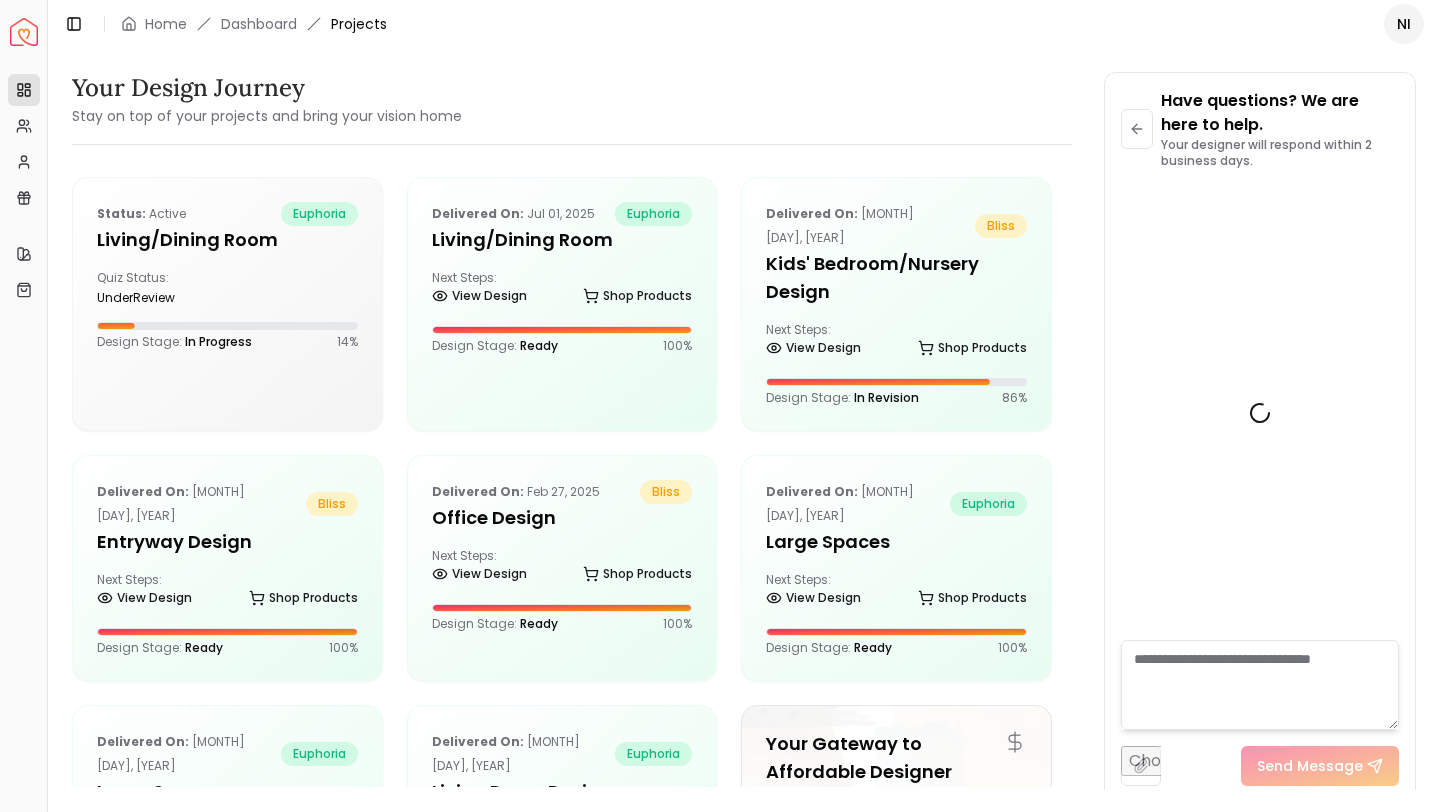 scroll, scrollTop: 1181, scrollLeft: 0, axis: vertical 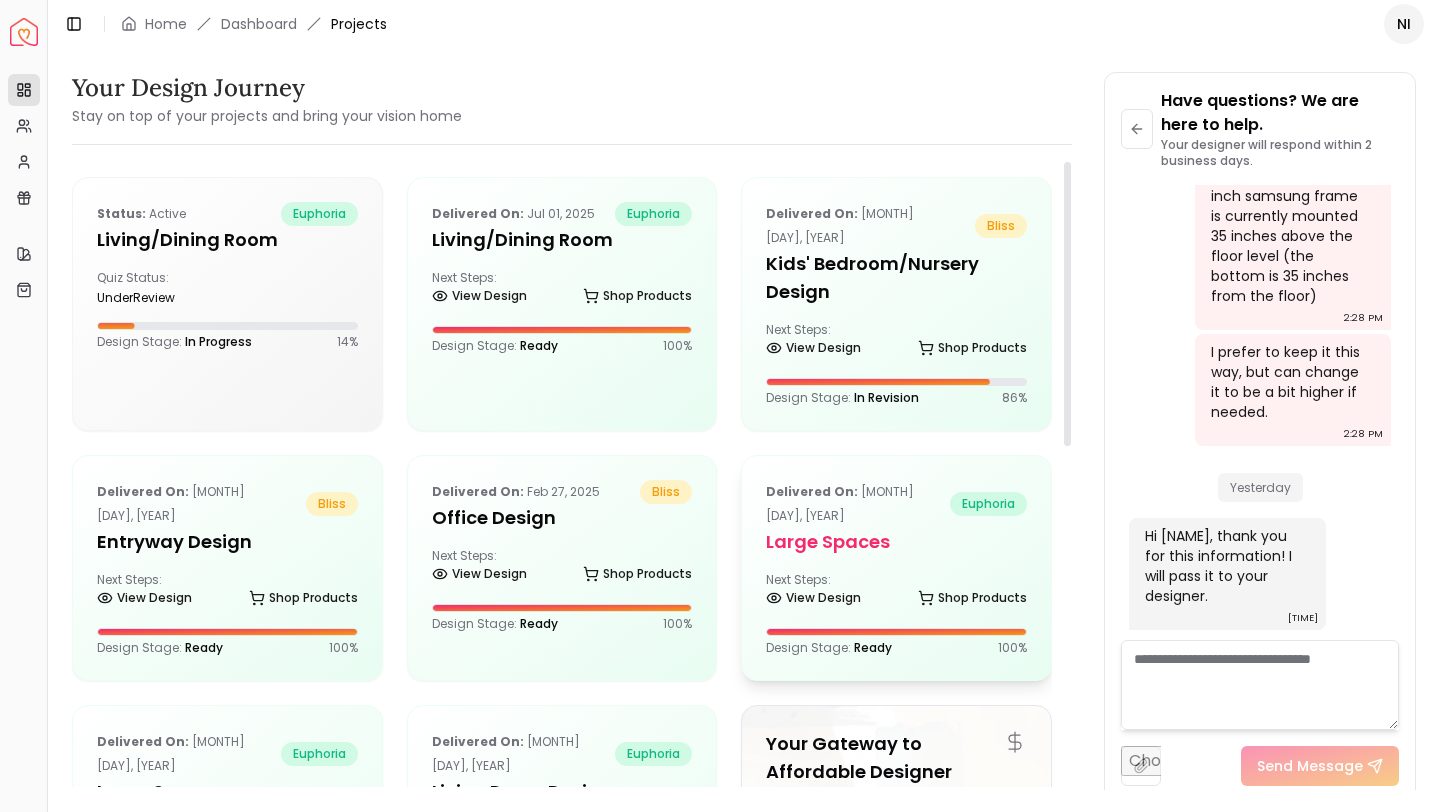 click on "Large Spaces" at bounding box center [562, 240] 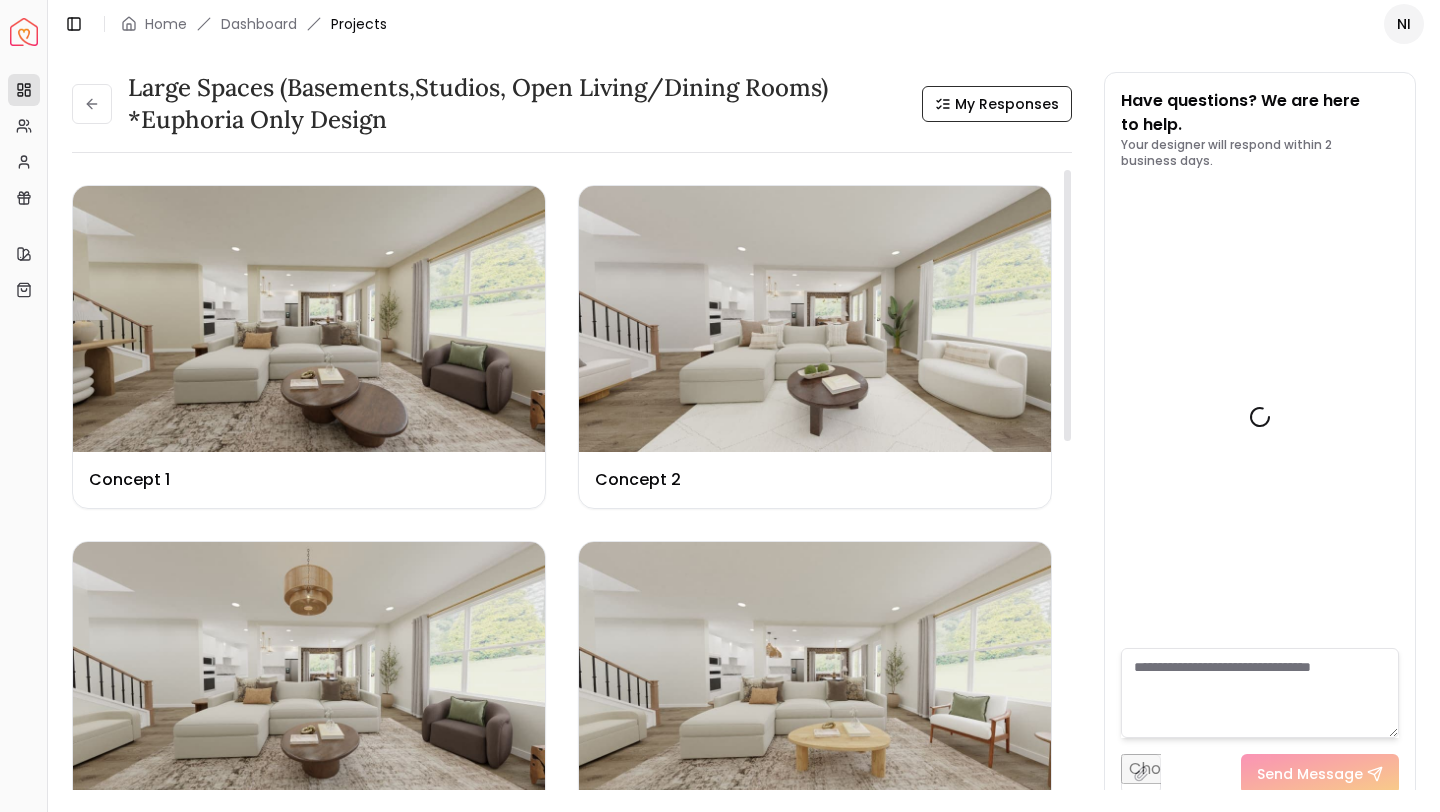 scroll, scrollTop: 4419, scrollLeft: 0, axis: vertical 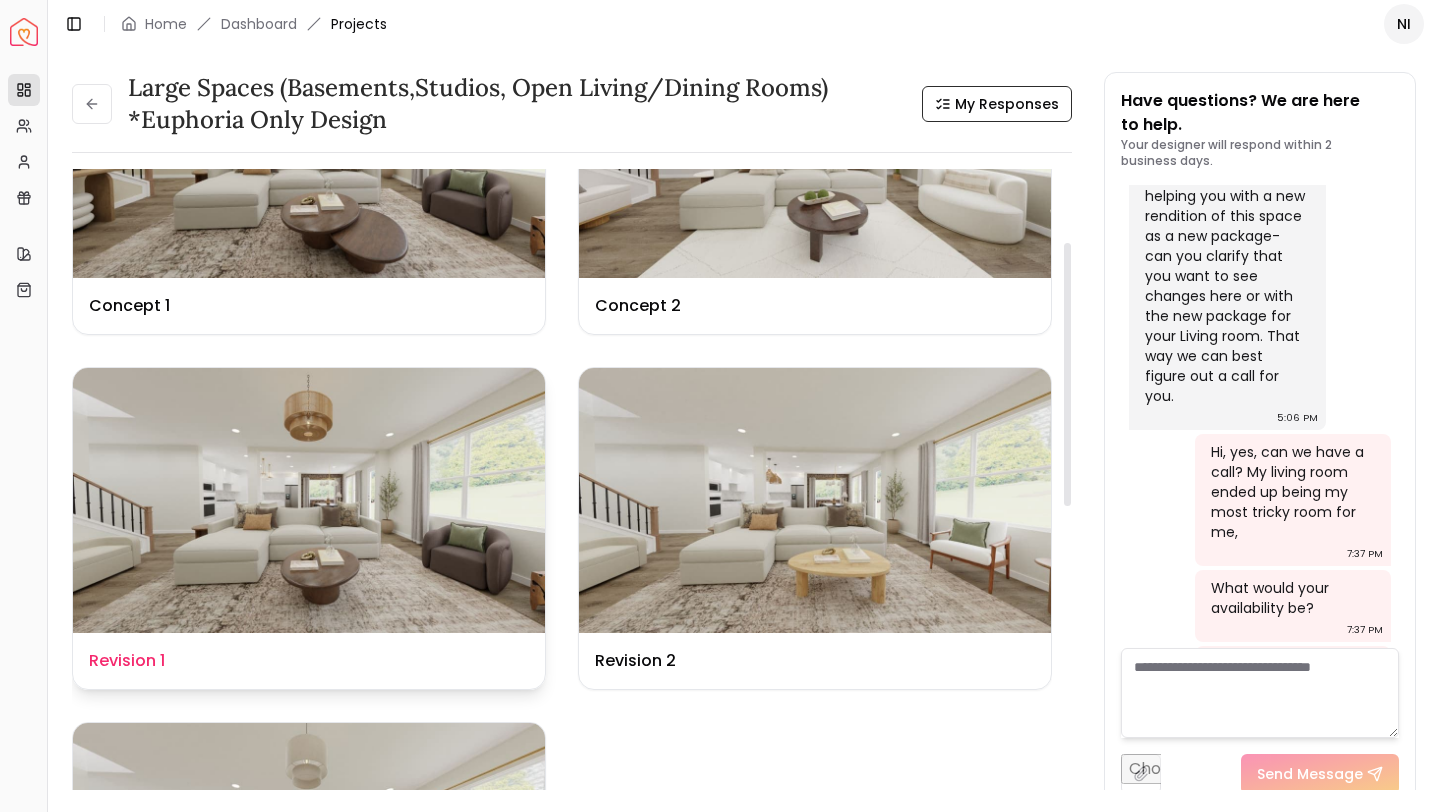 click on "Design Name Revision 1" at bounding box center [309, 661] 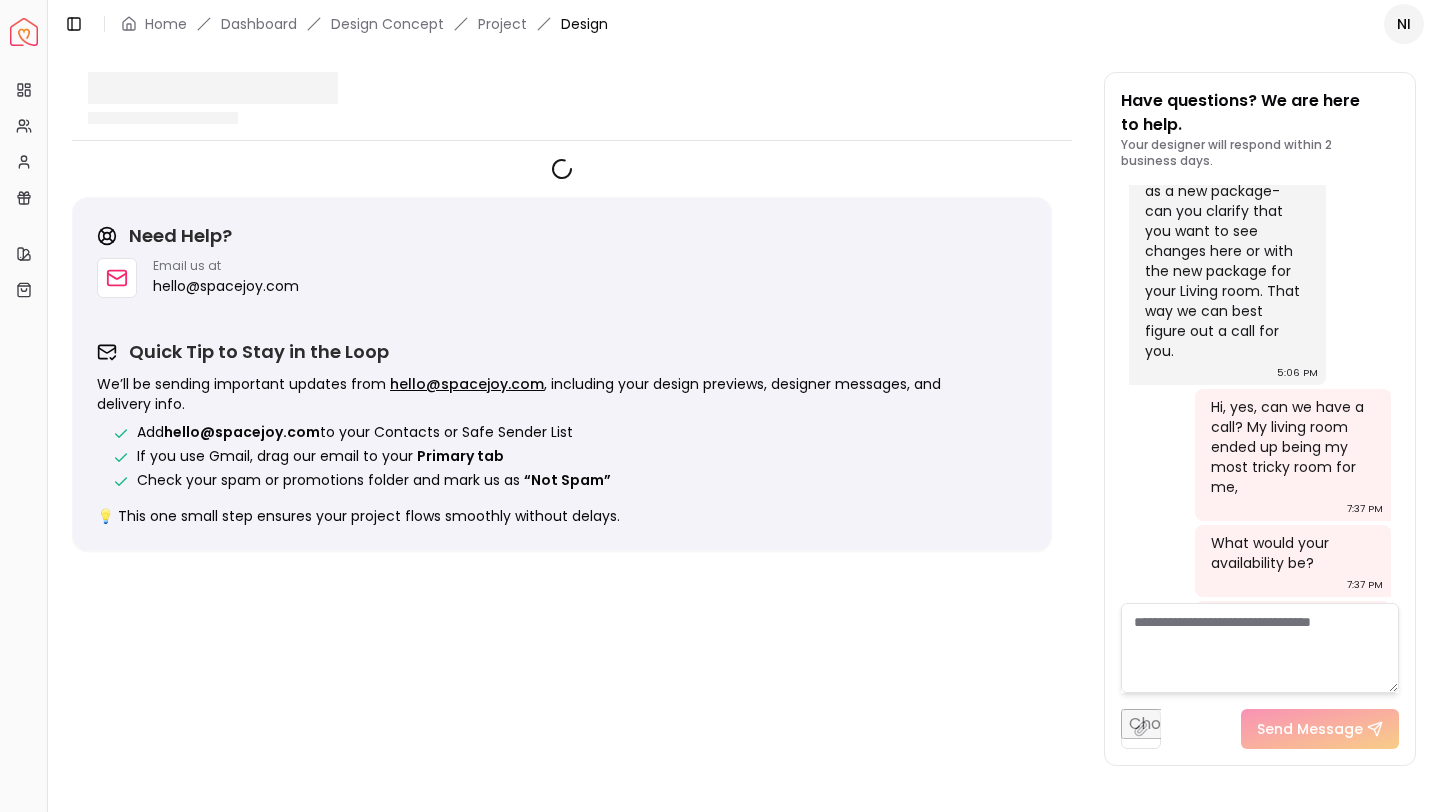 scroll, scrollTop: 4427, scrollLeft: 0, axis: vertical 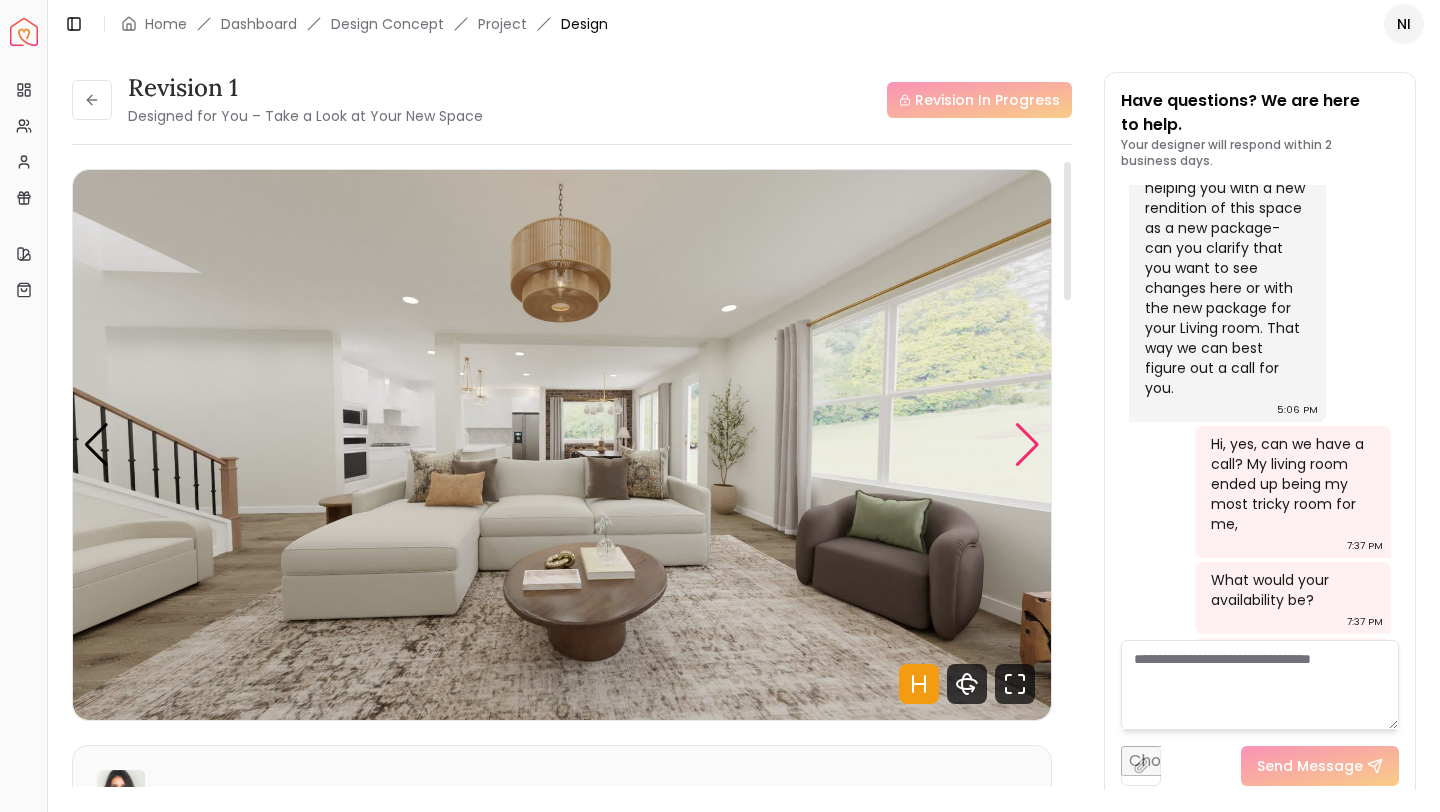 click at bounding box center [1027, 445] 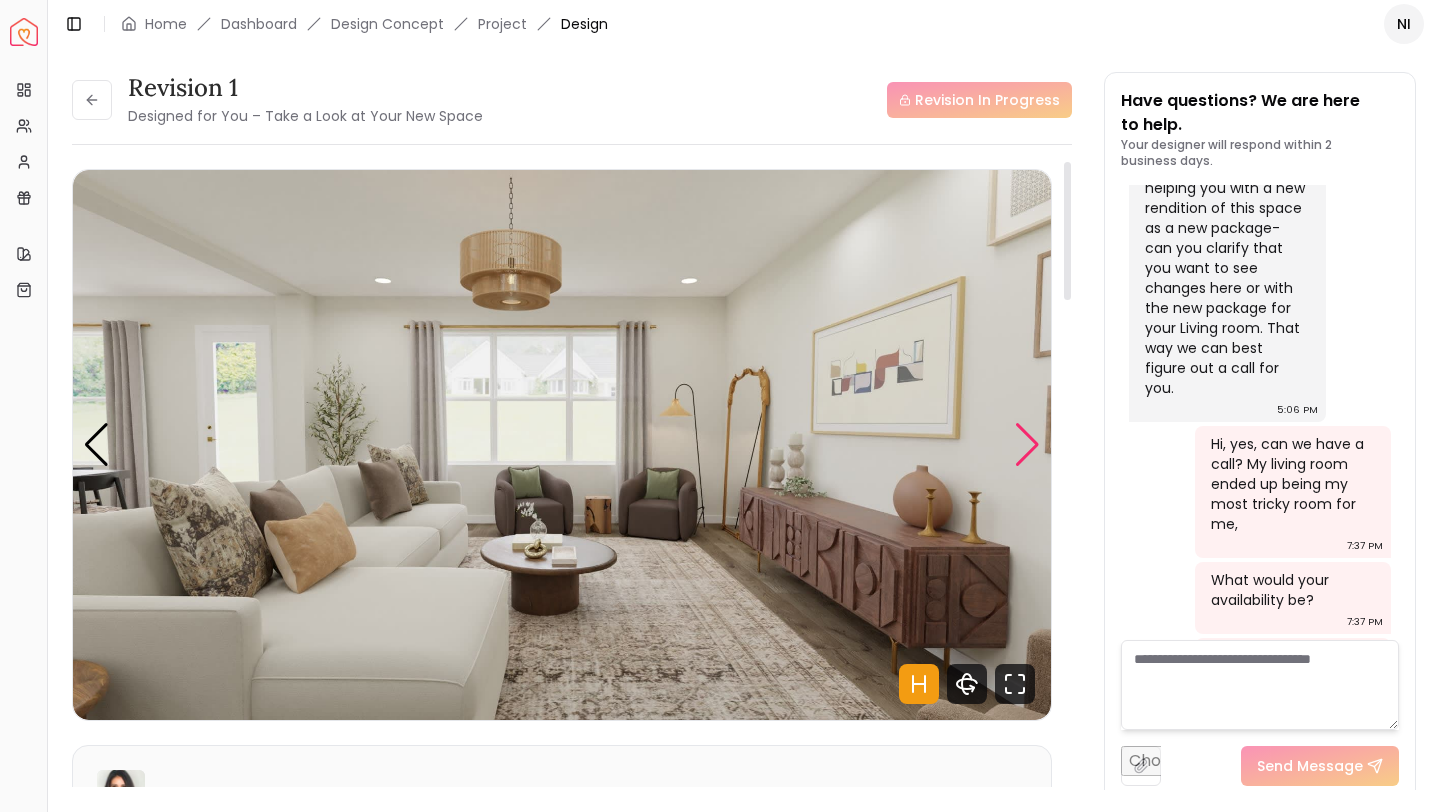 click at bounding box center (1027, 445) 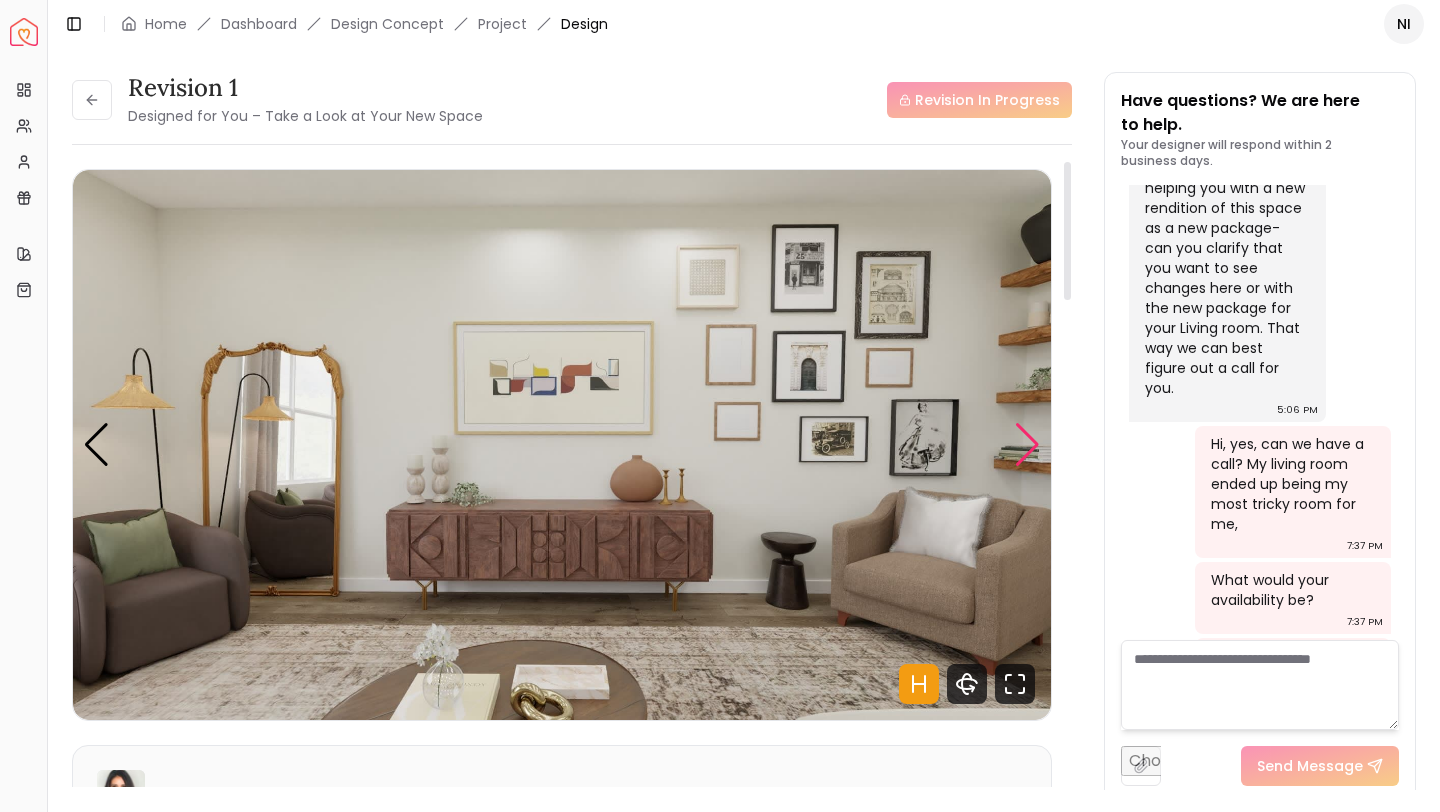 click at bounding box center (1027, 445) 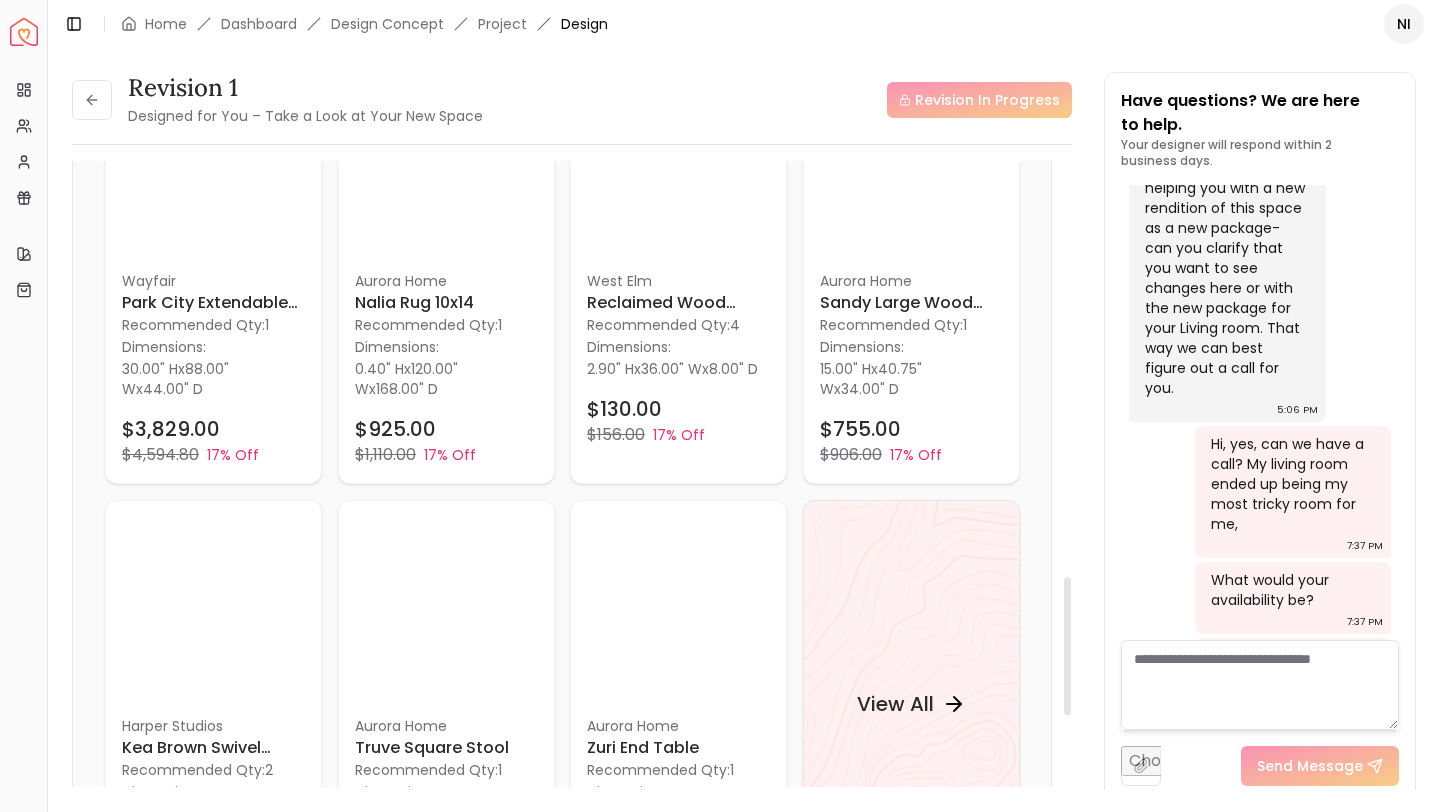 scroll, scrollTop: 1881, scrollLeft: 0, axis: vertical 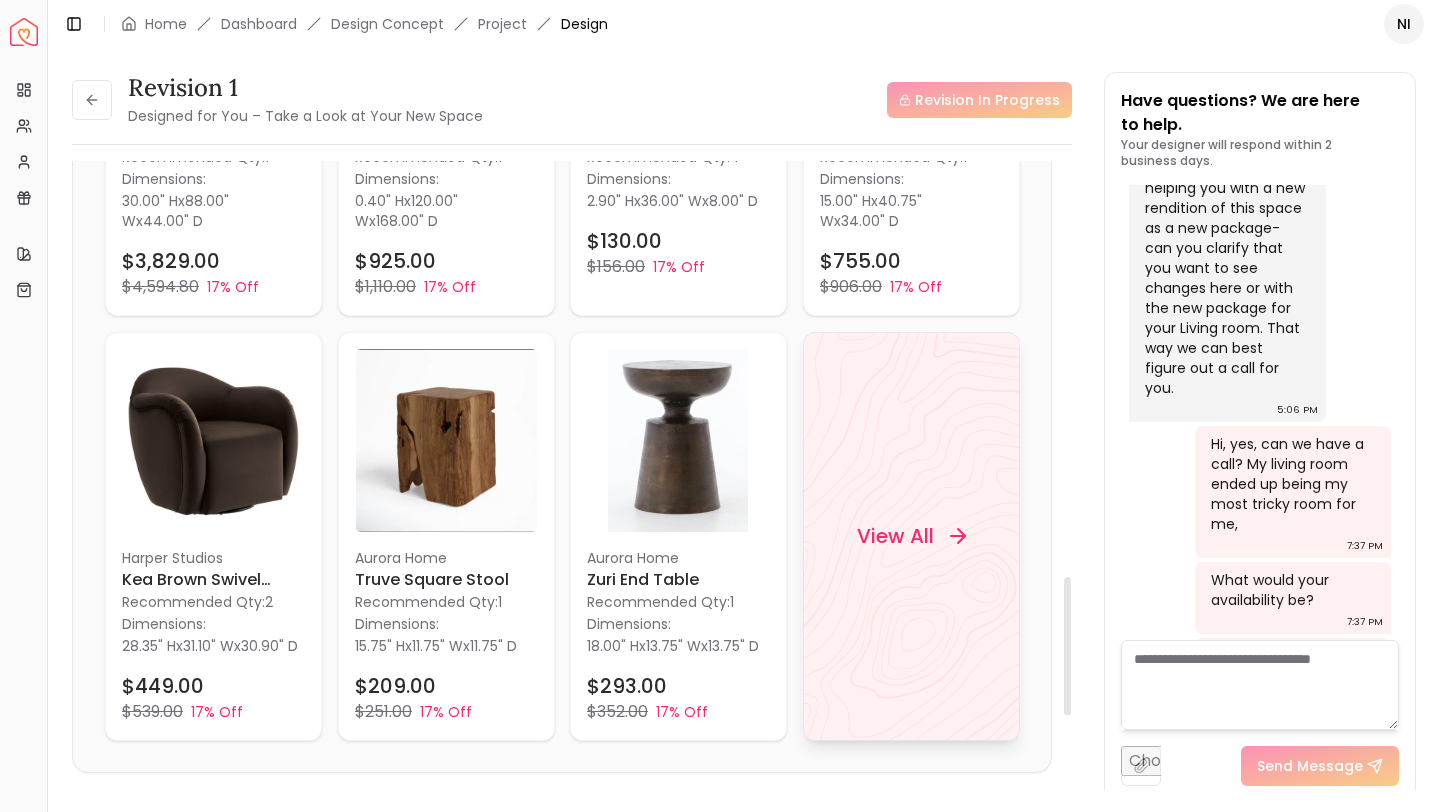click on "View All" at bounding box center [910, 536] 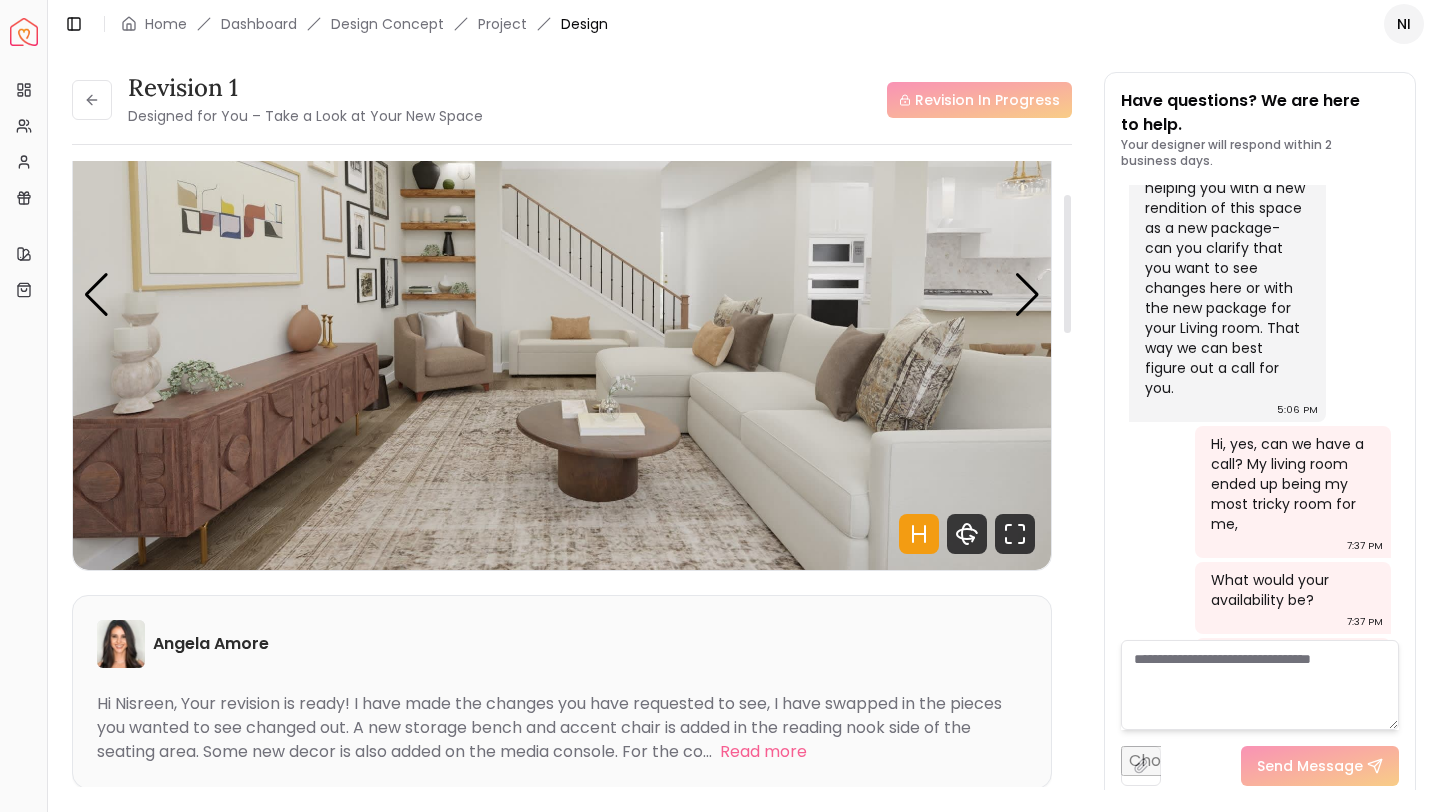 scroll, scrollTop: 0, scrollLeft: 0, axis: both 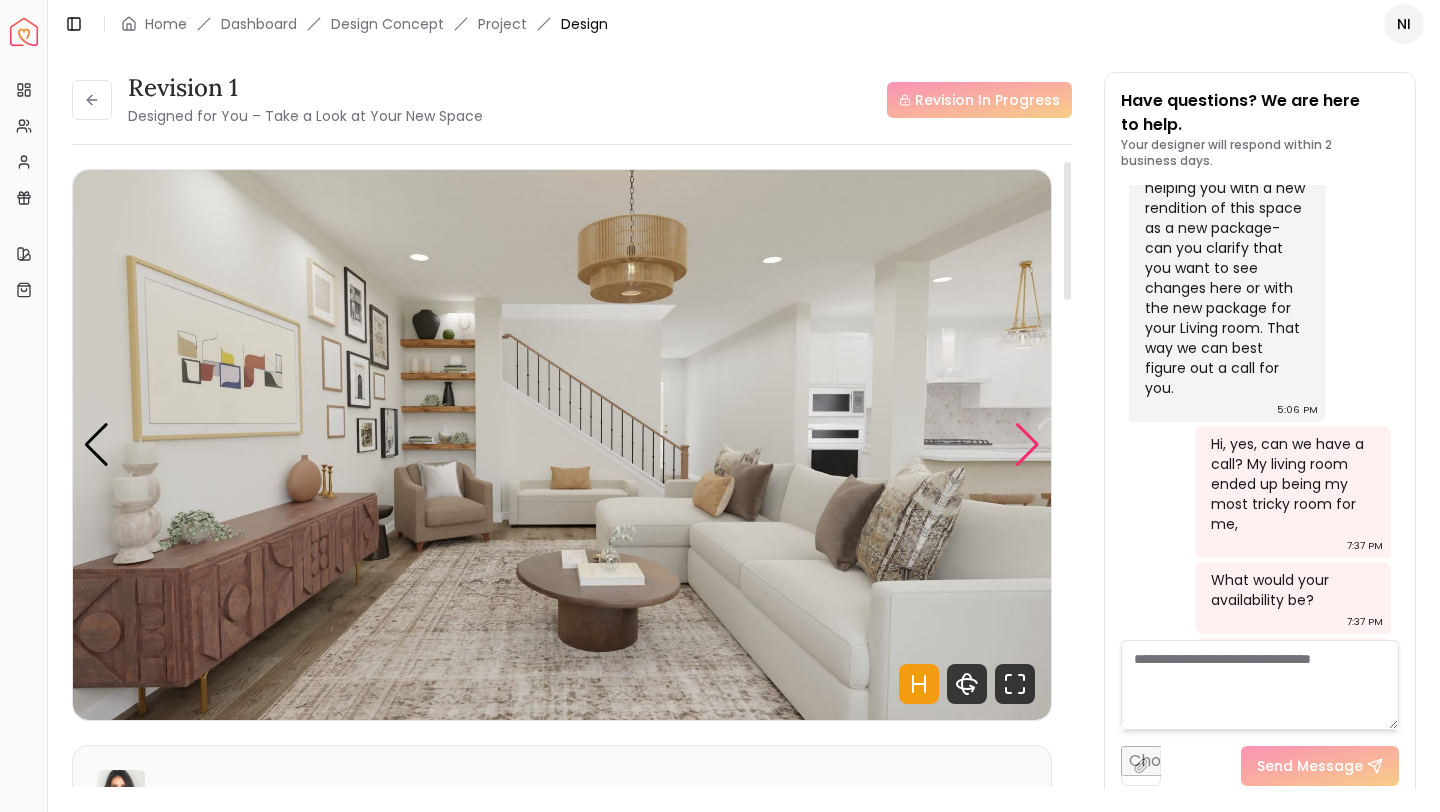 click at bounding box center (1027, 445) 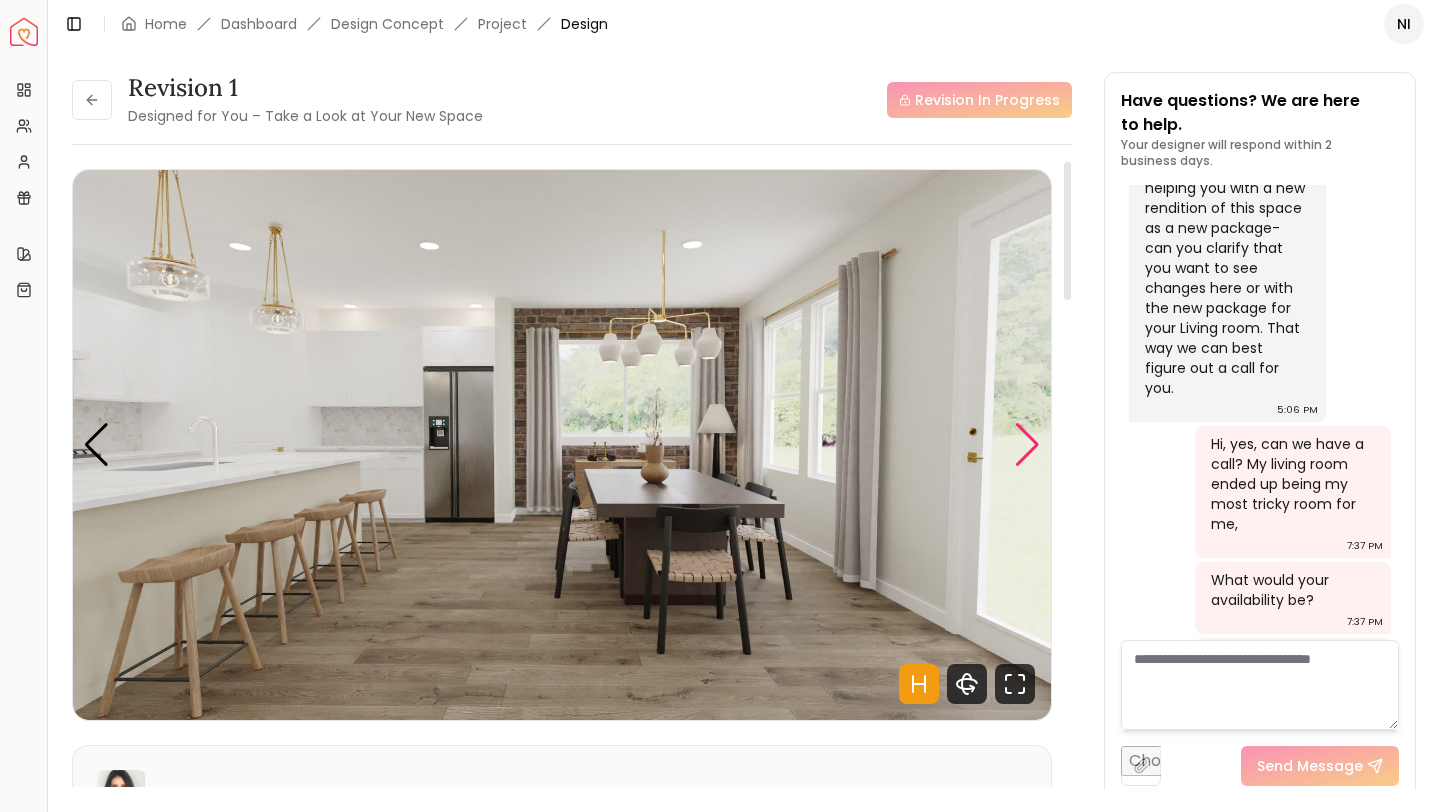click at bounding box center [1027, 445] 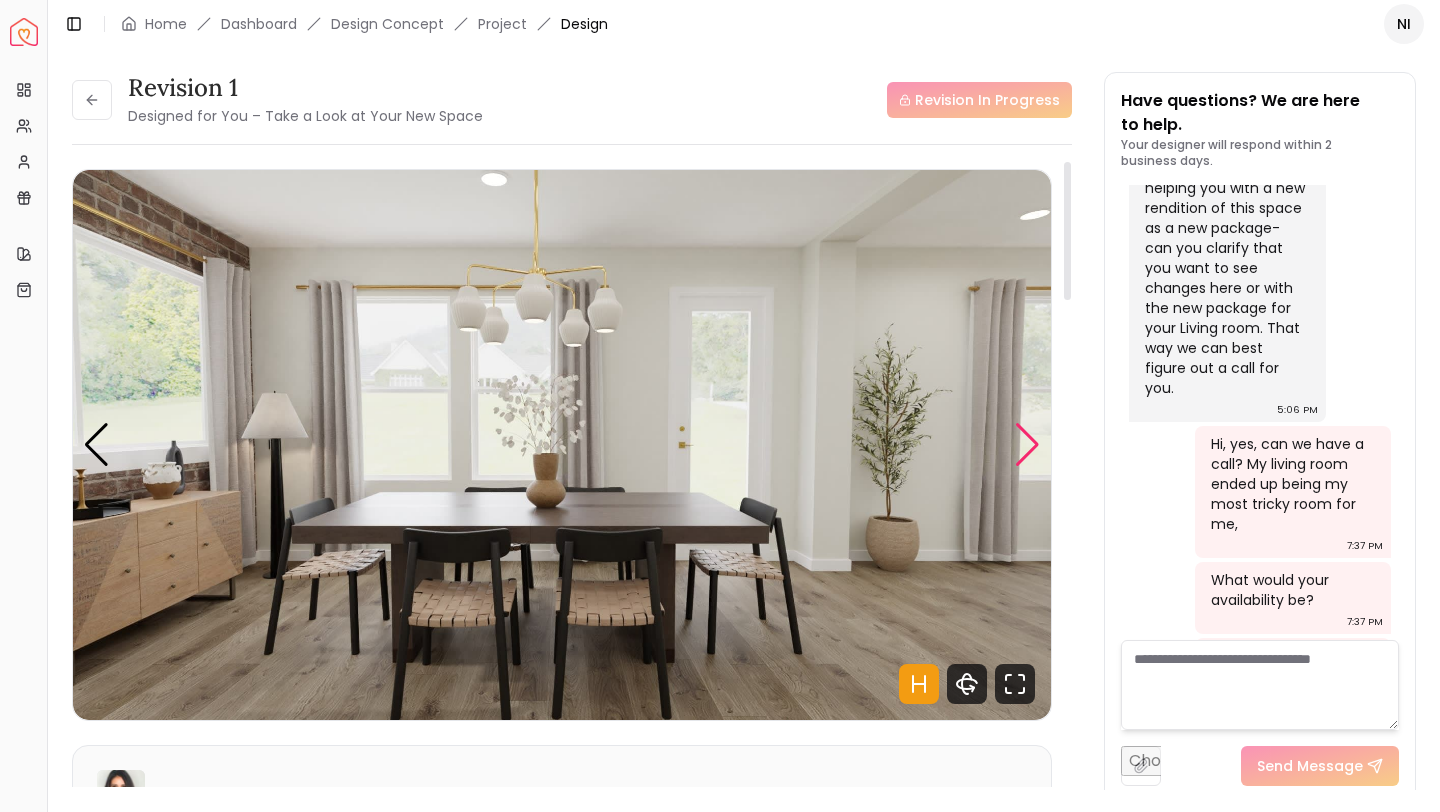 click at bounding box center (1027, 445) 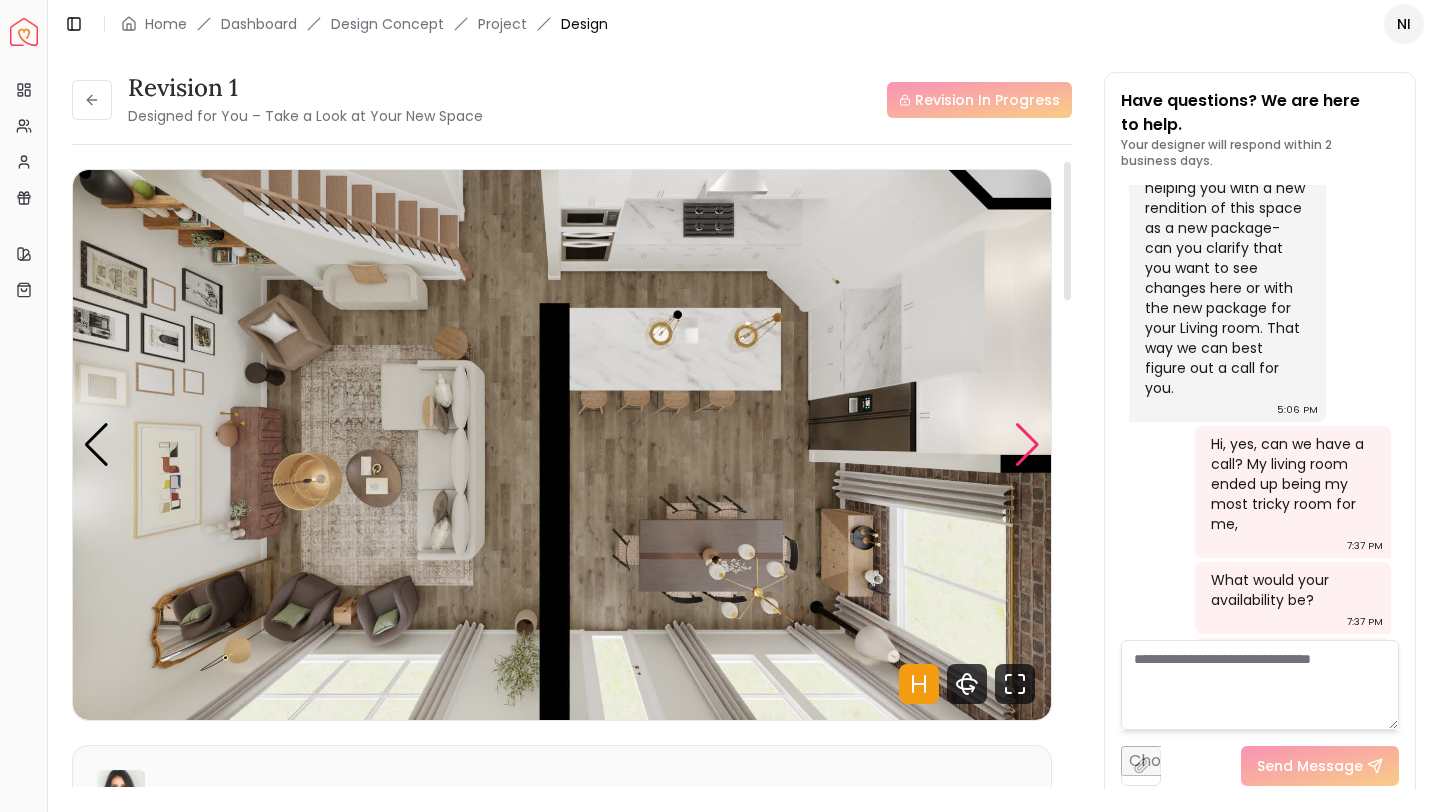 click at bounding box center [1027, 445] 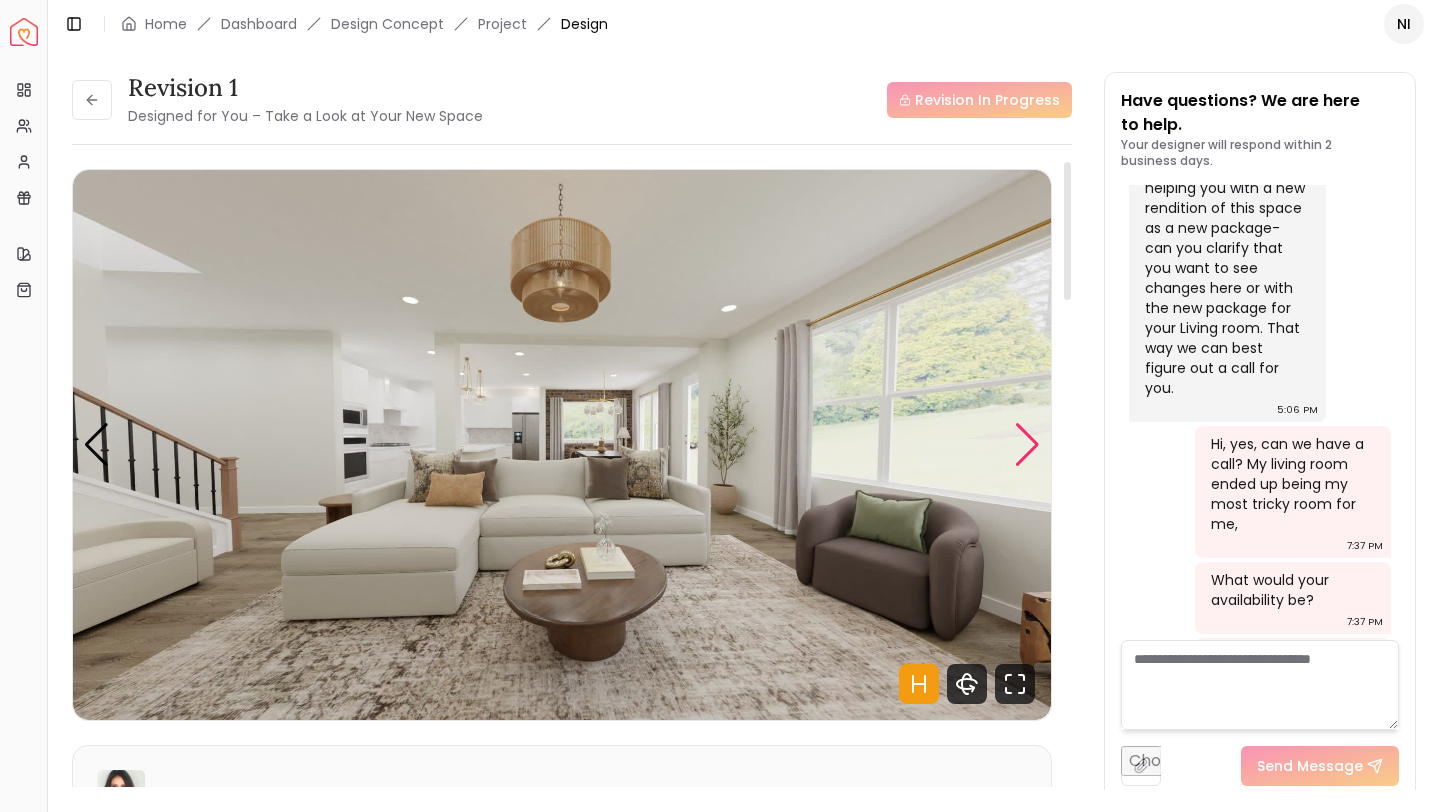 click at bounding box center (1027, 445) 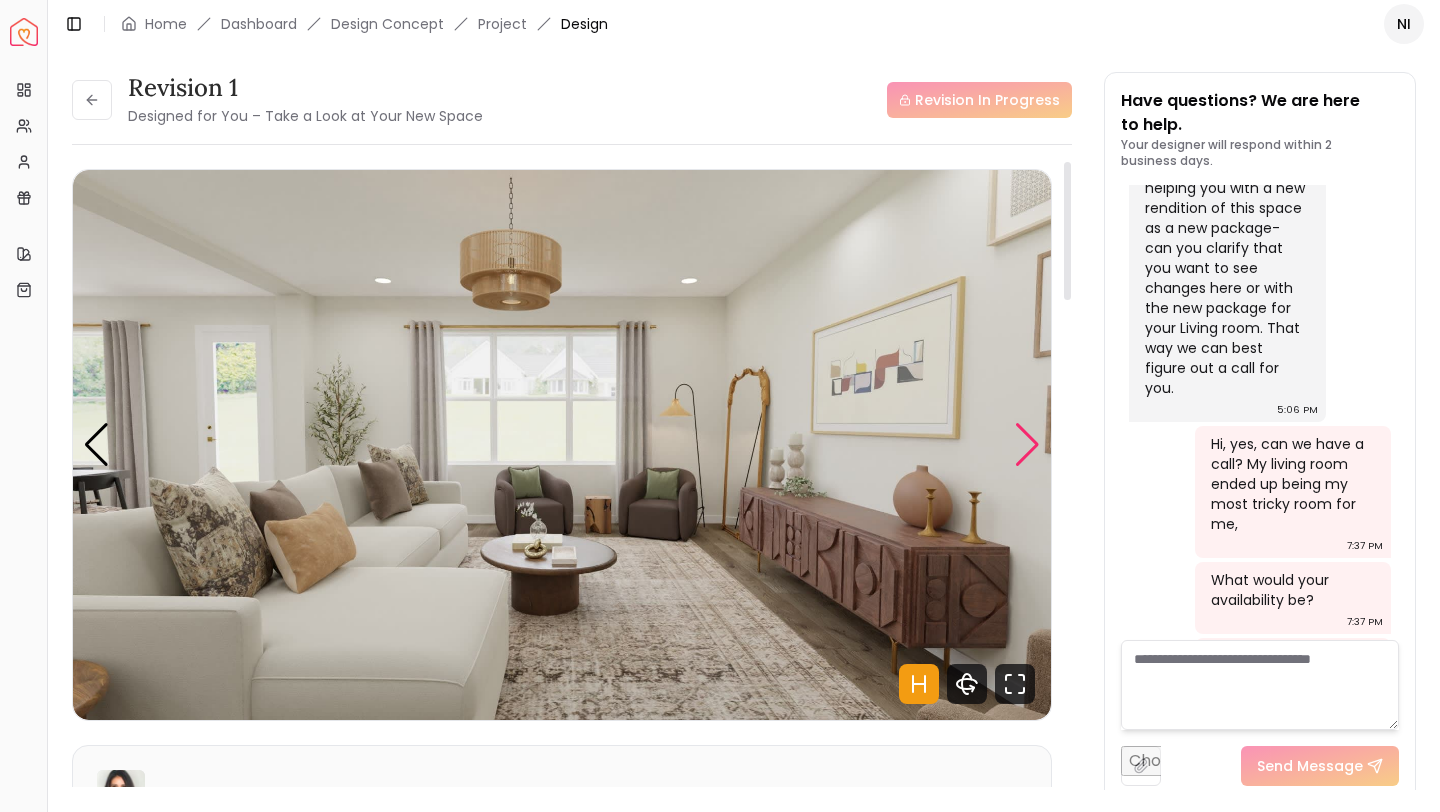 click at bounding box center (1027, 445) 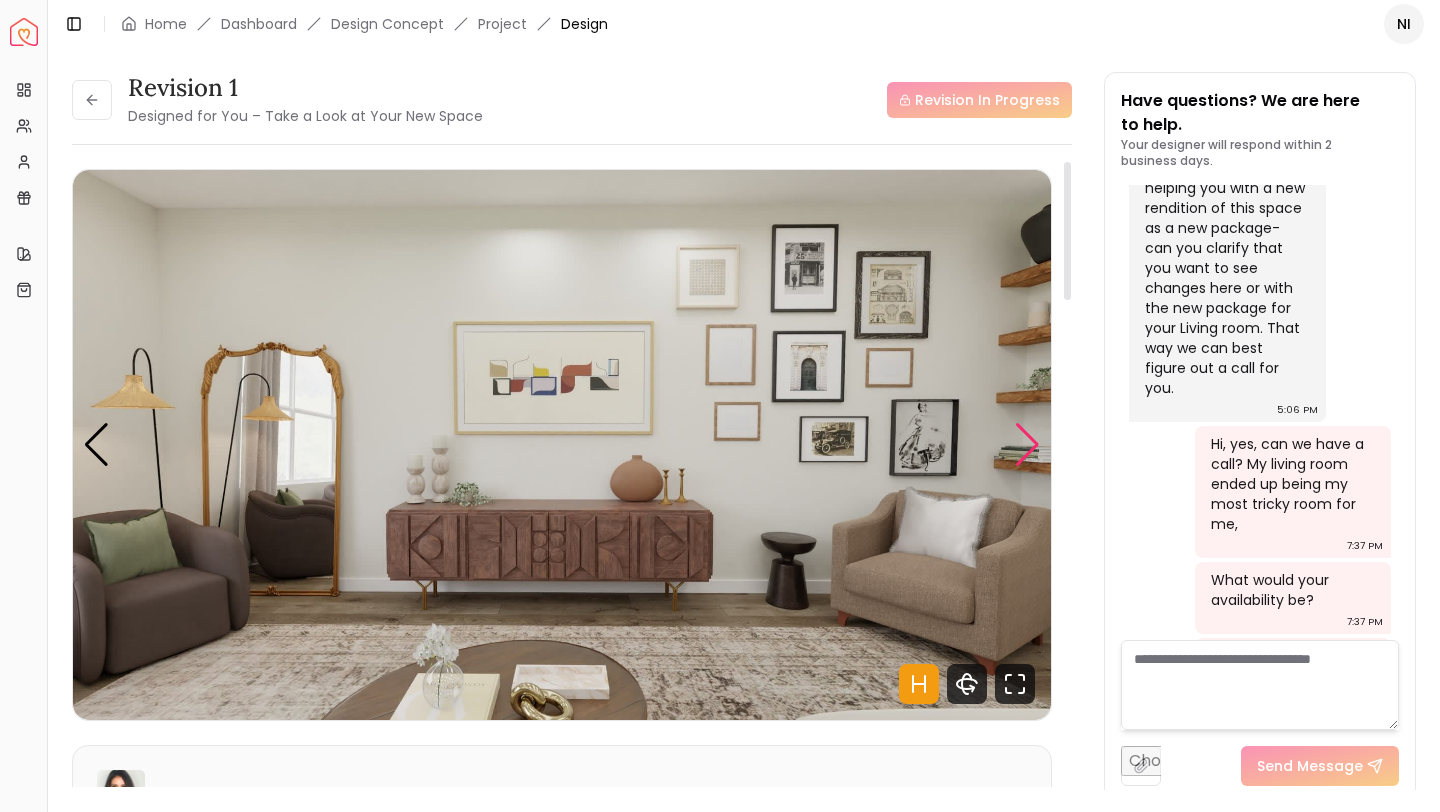 click at bounding box center [1027, 445] 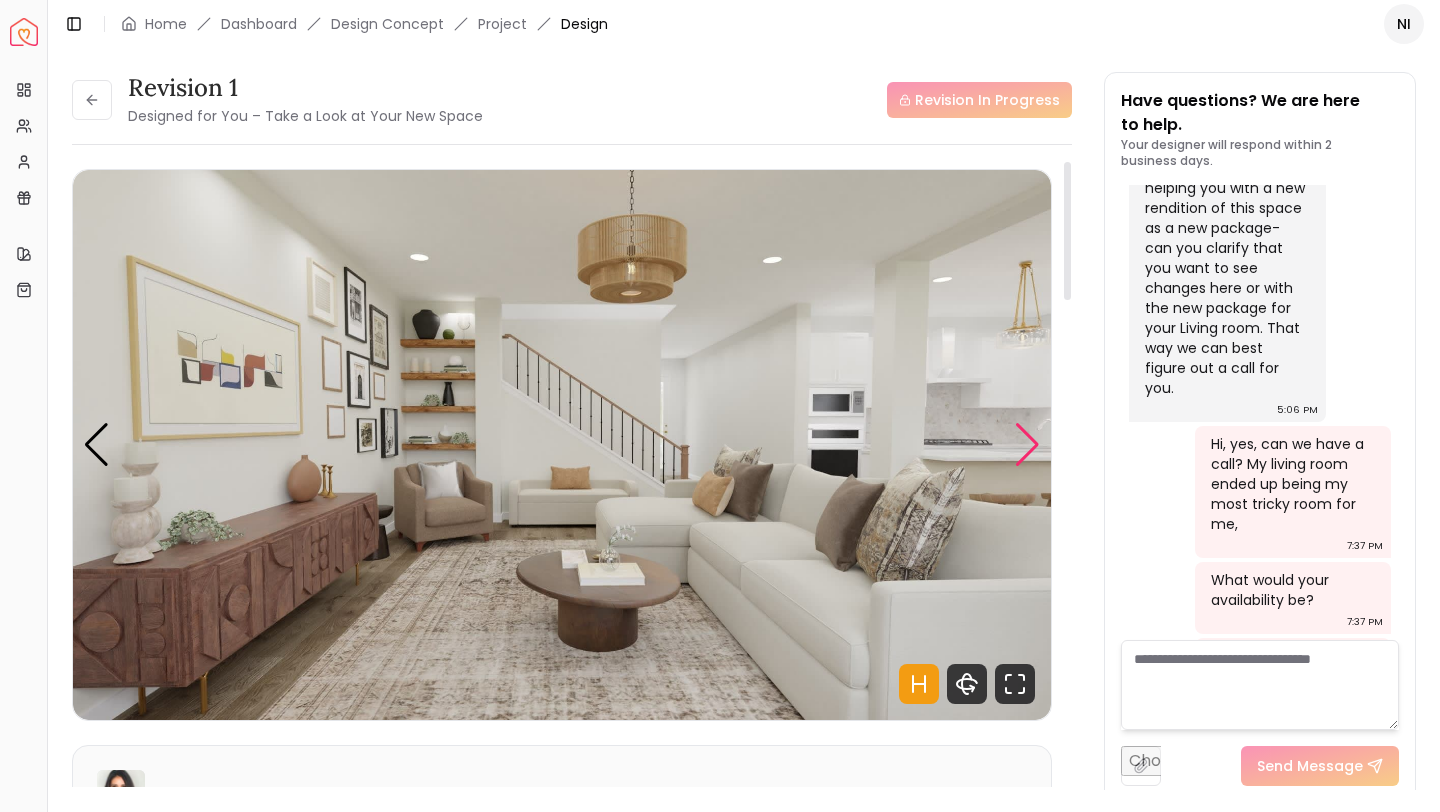click at bounding box center (1027, 445) 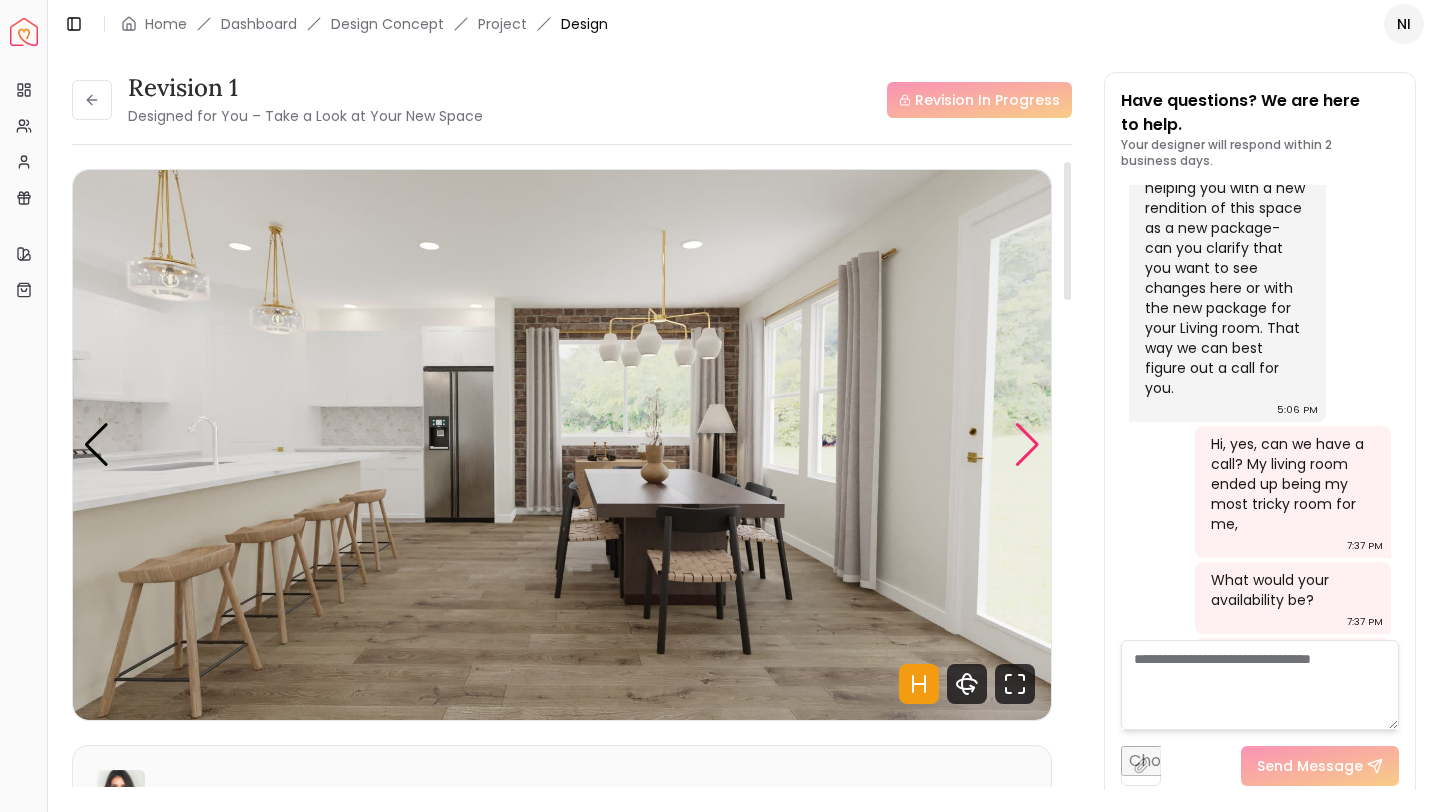 click at bounding box center [1027, 445] 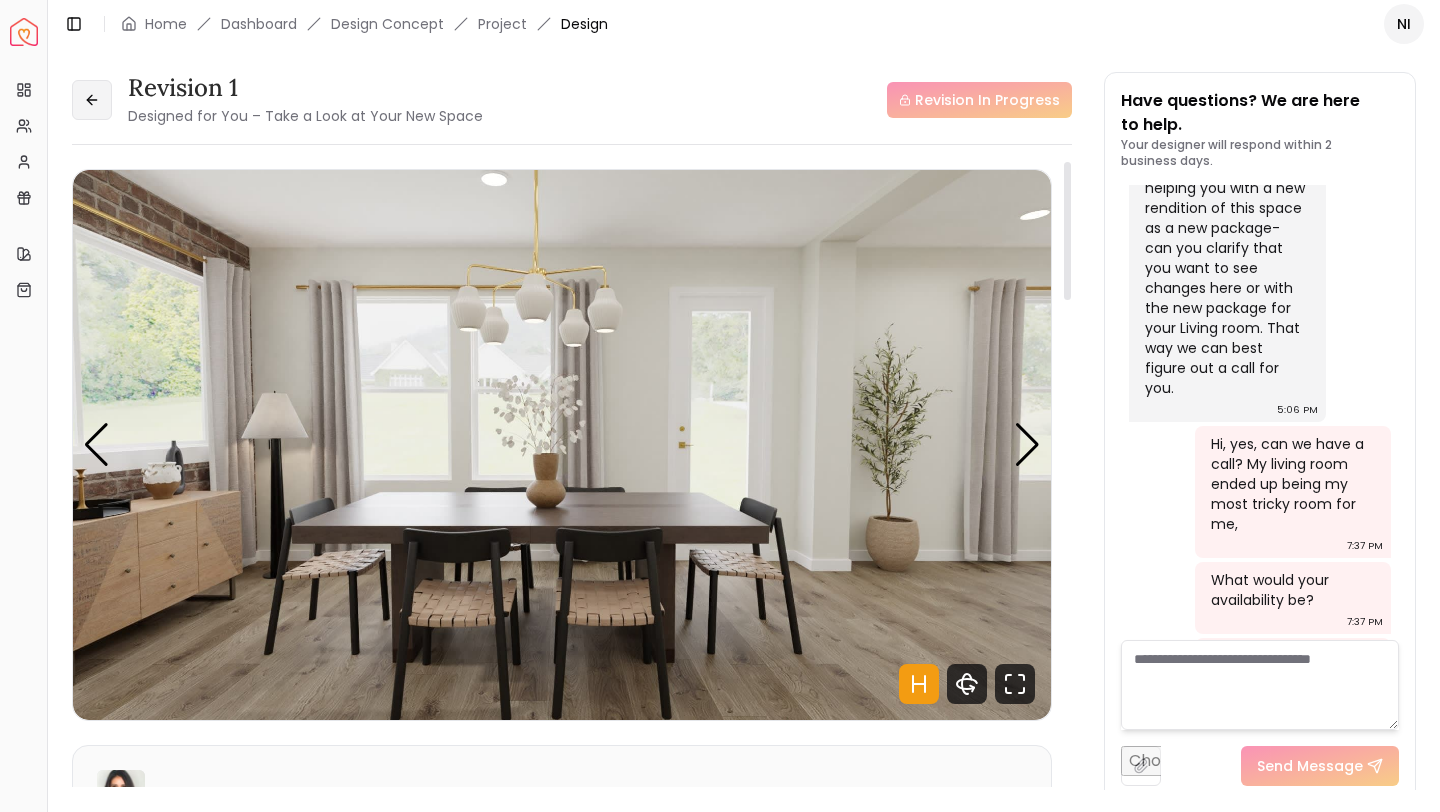 click at bounding box center [91, 100] 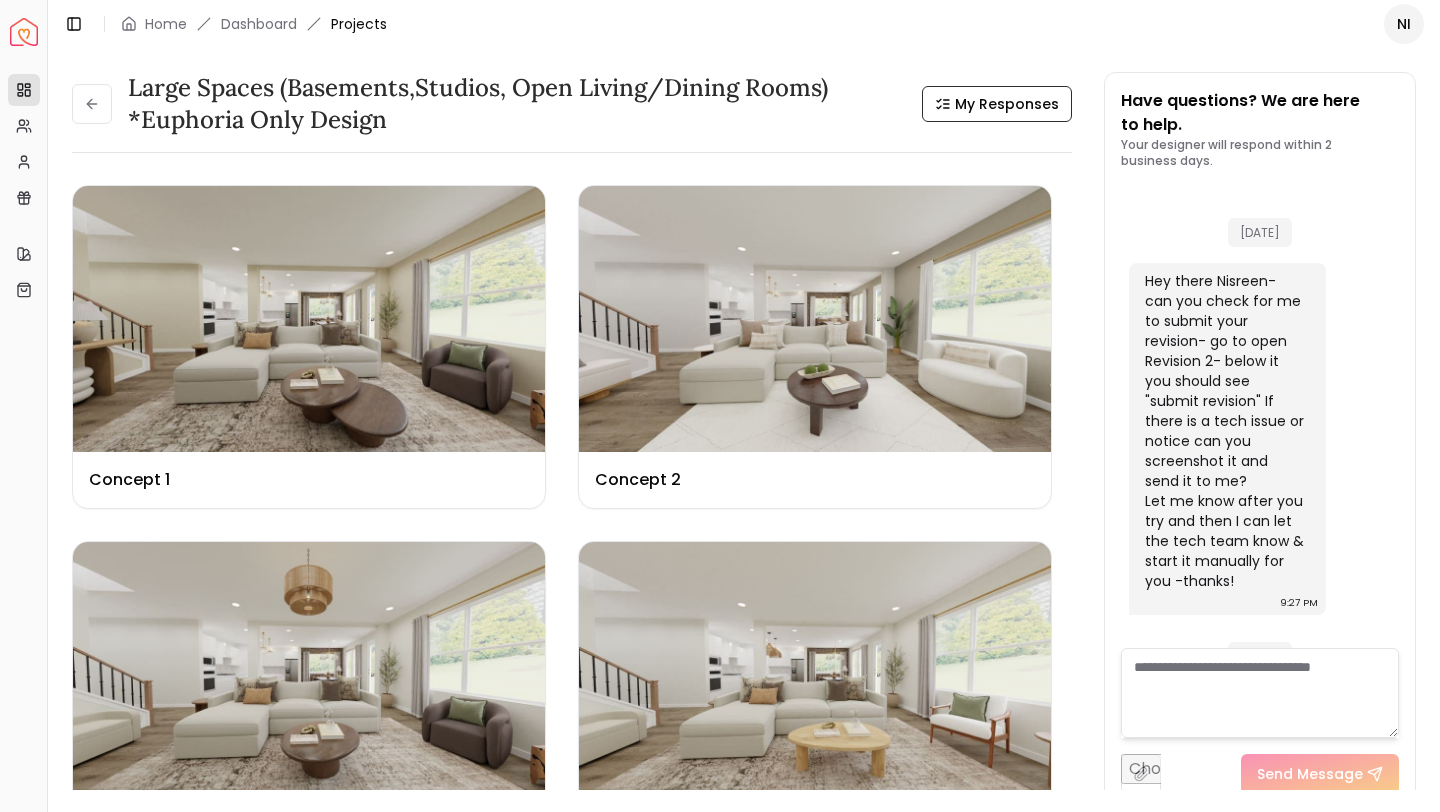 scroll, scrollTop: 4419, scrollLeft: 0, axis: vertical 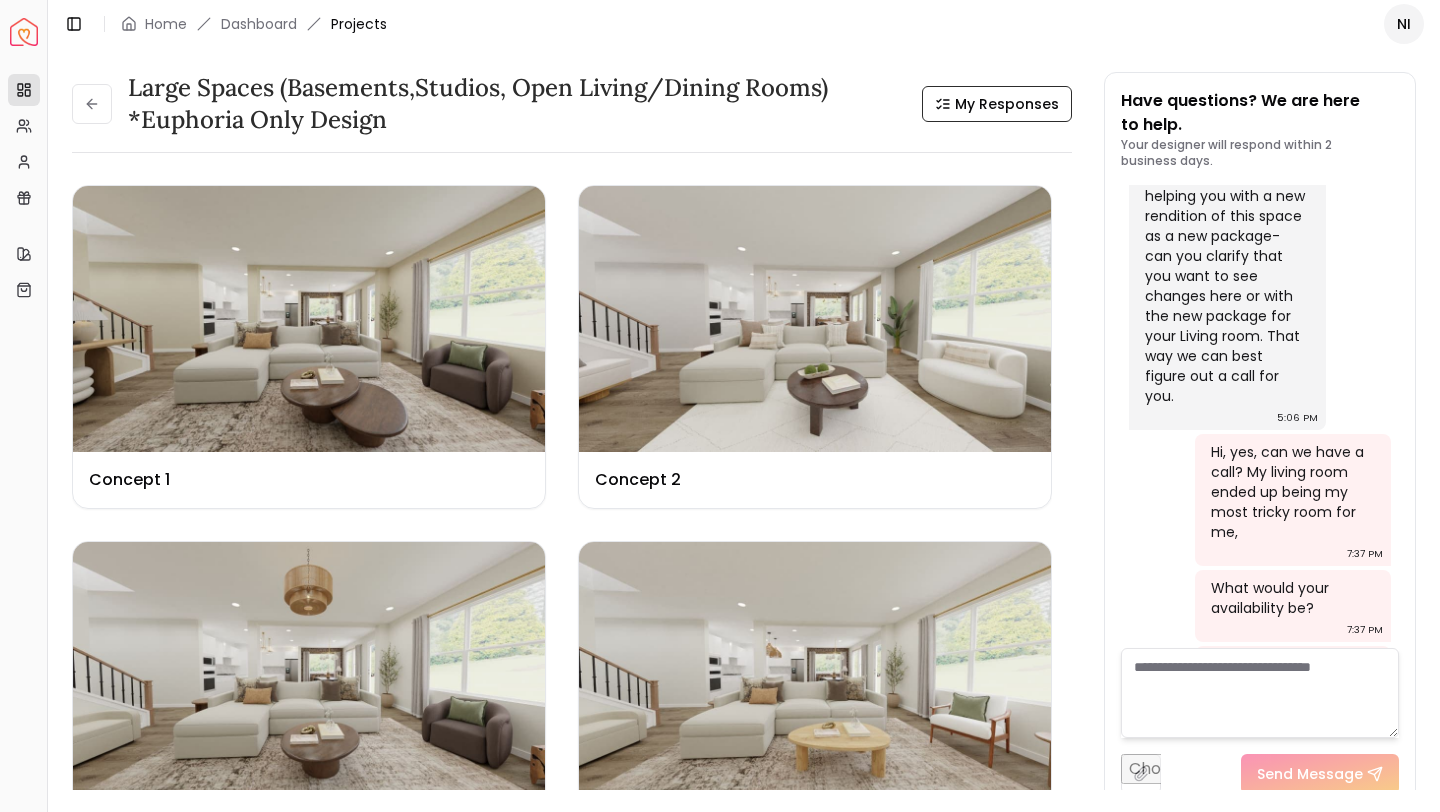 click at bounding box center [92, 104] 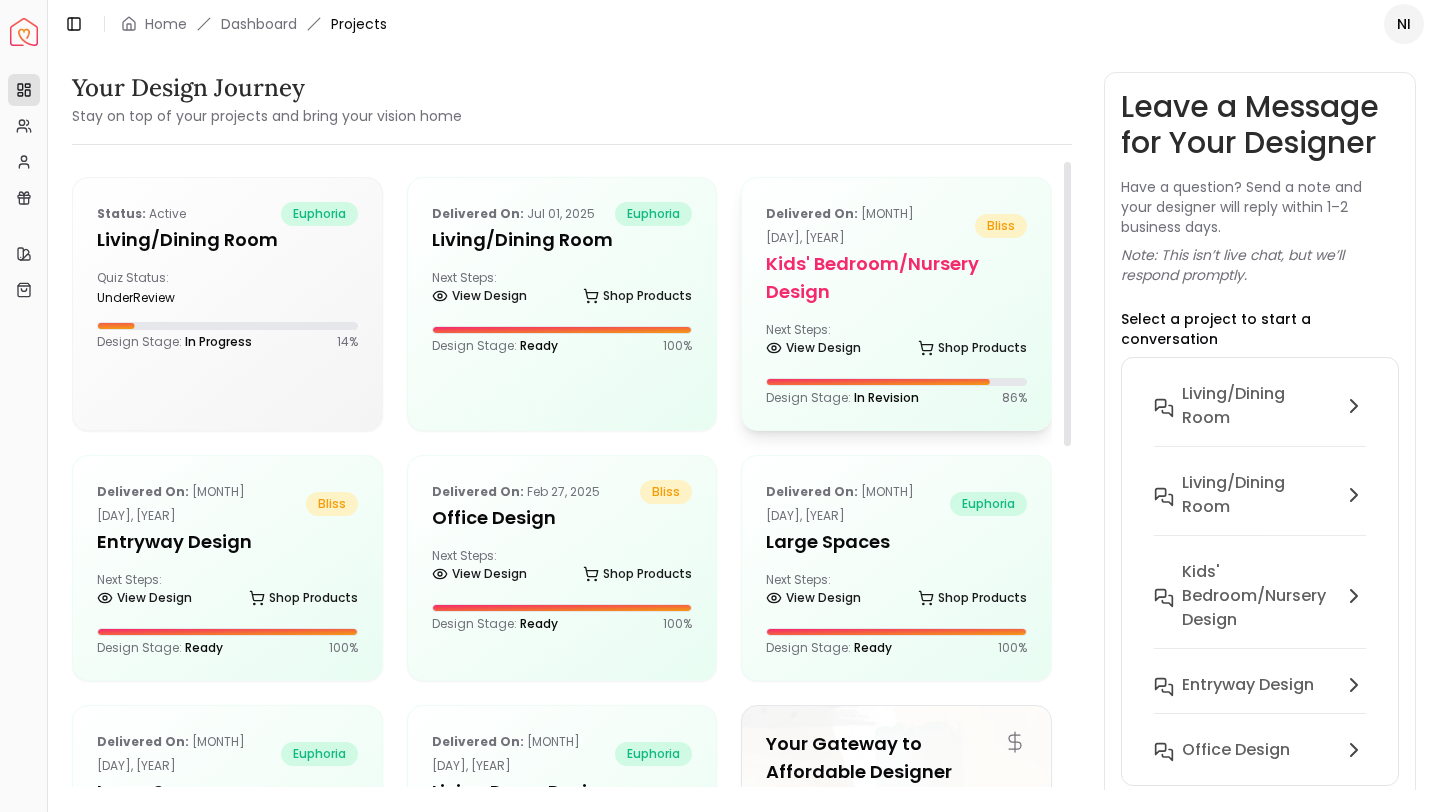 click on "Kids' Bedroom/Nursery Design" at bounding box center (562, 240) 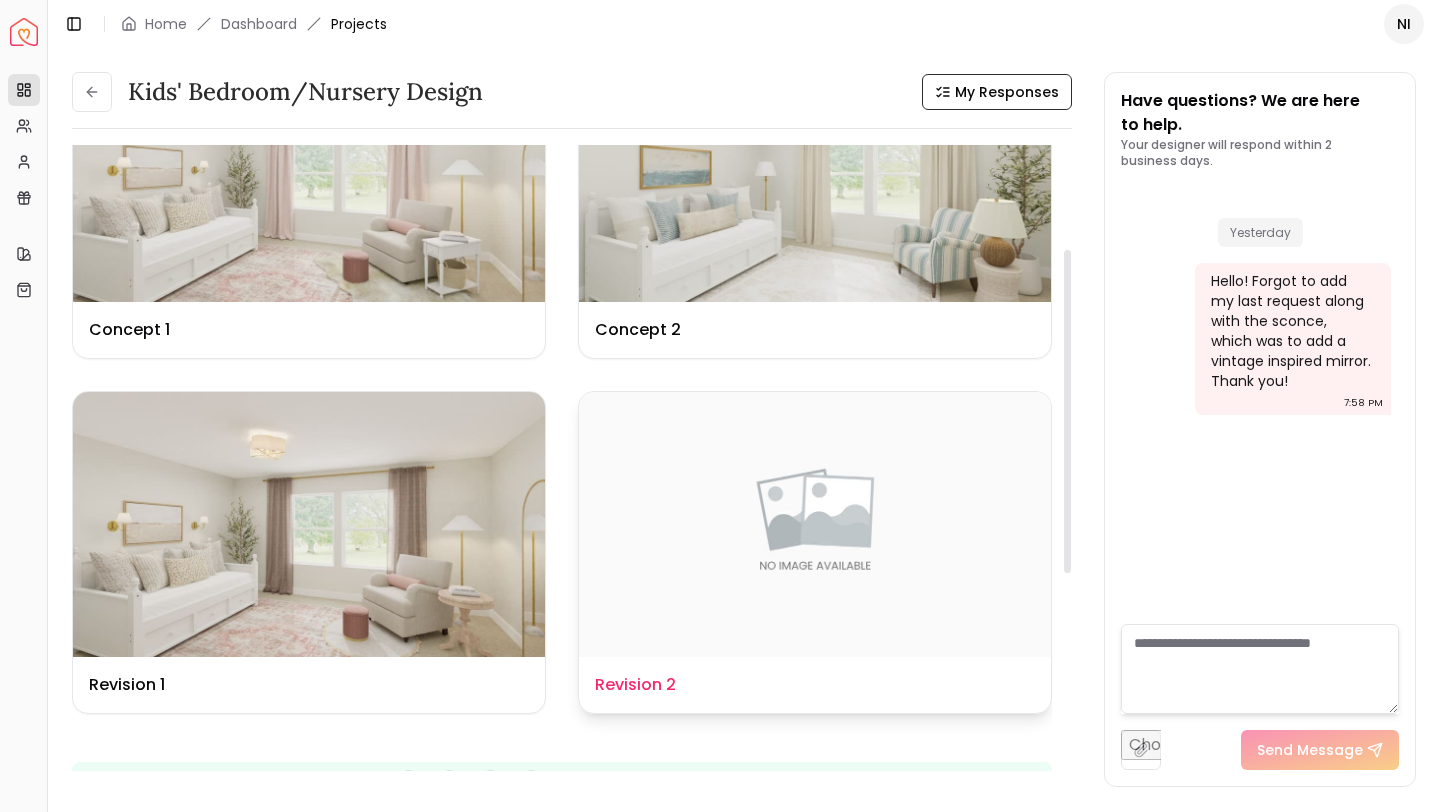 scroll, scrollTop: 202, scrollLeft: 0, axis: vertical 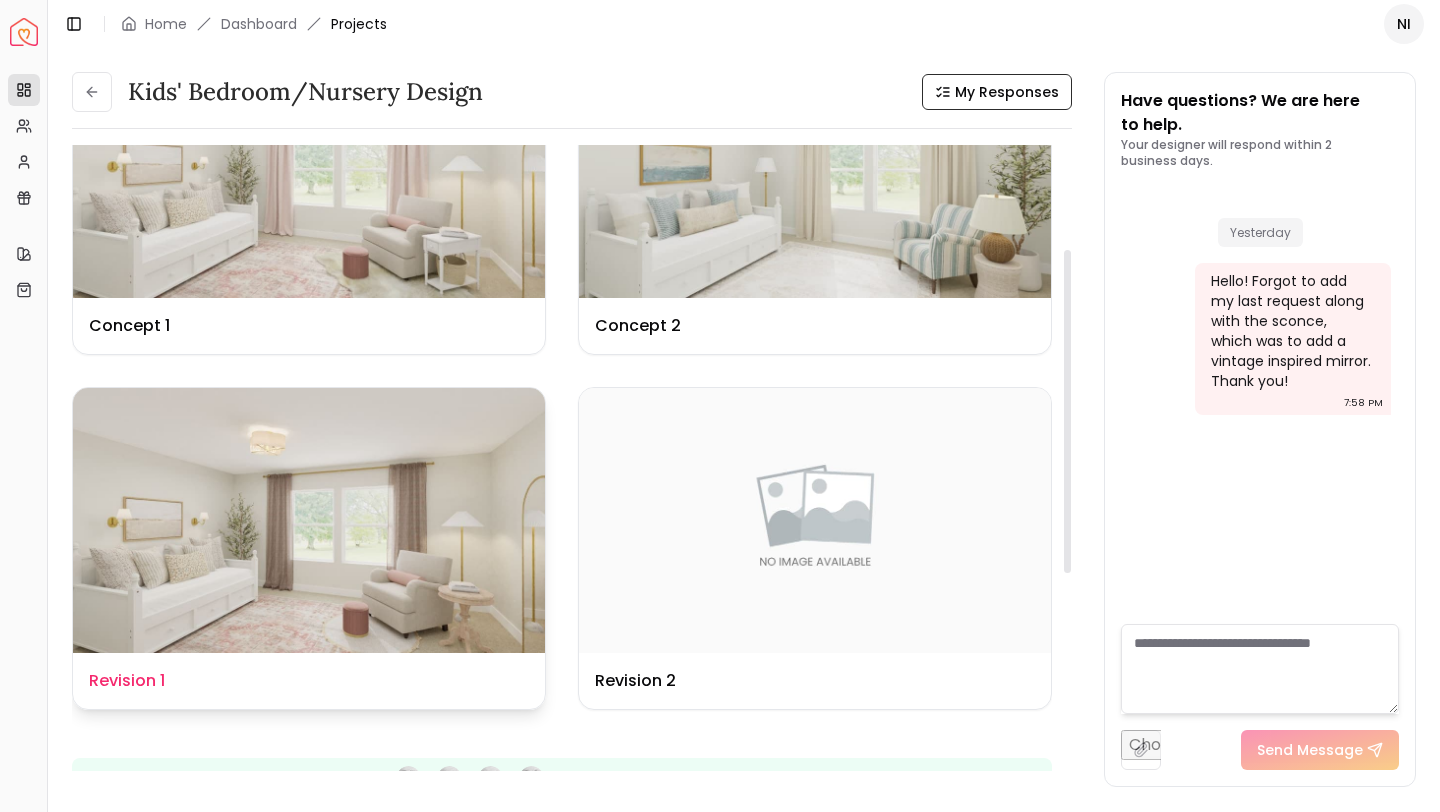click on "Design Name Revision 1" at bounding box center (309, 681) 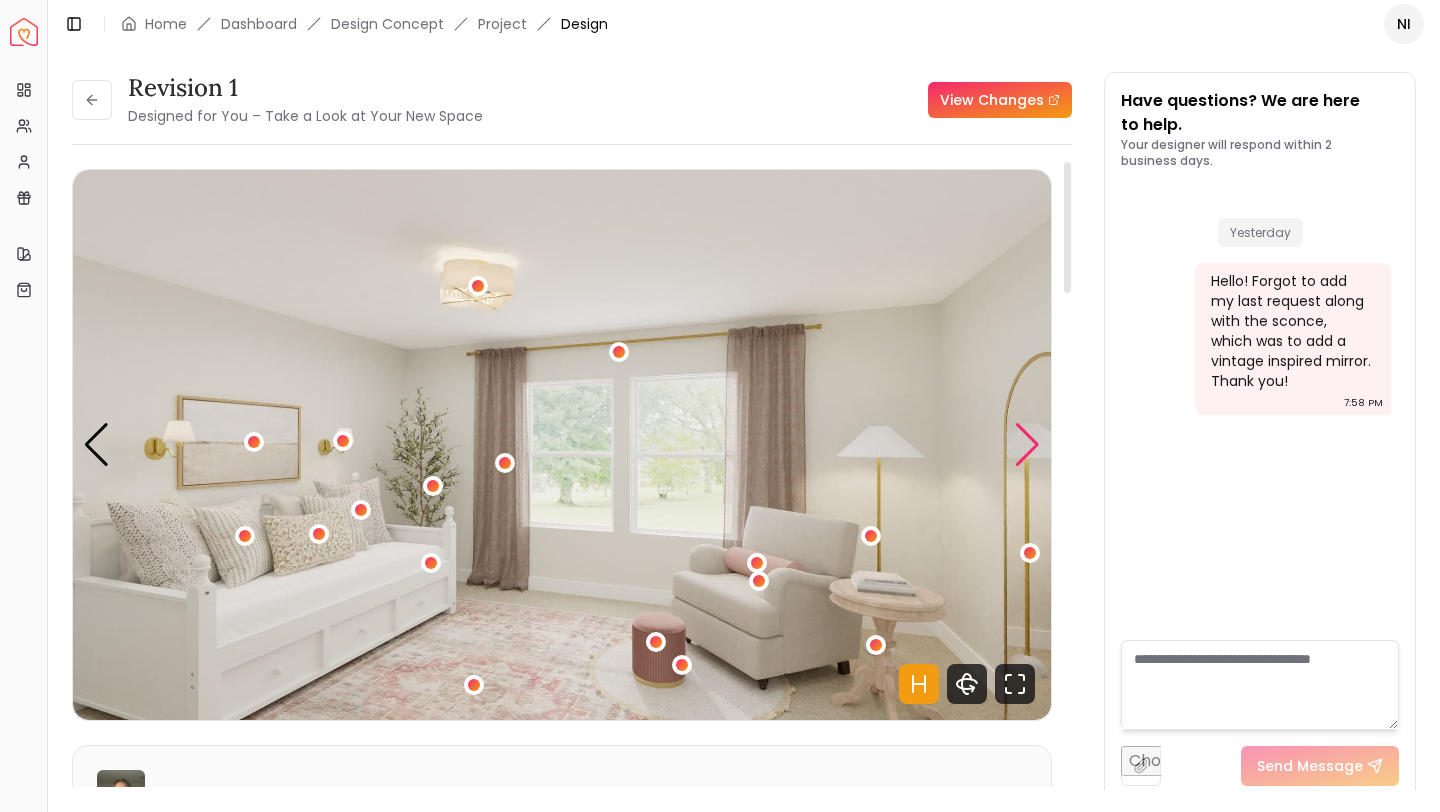 click at bounding box center (1027, 445) 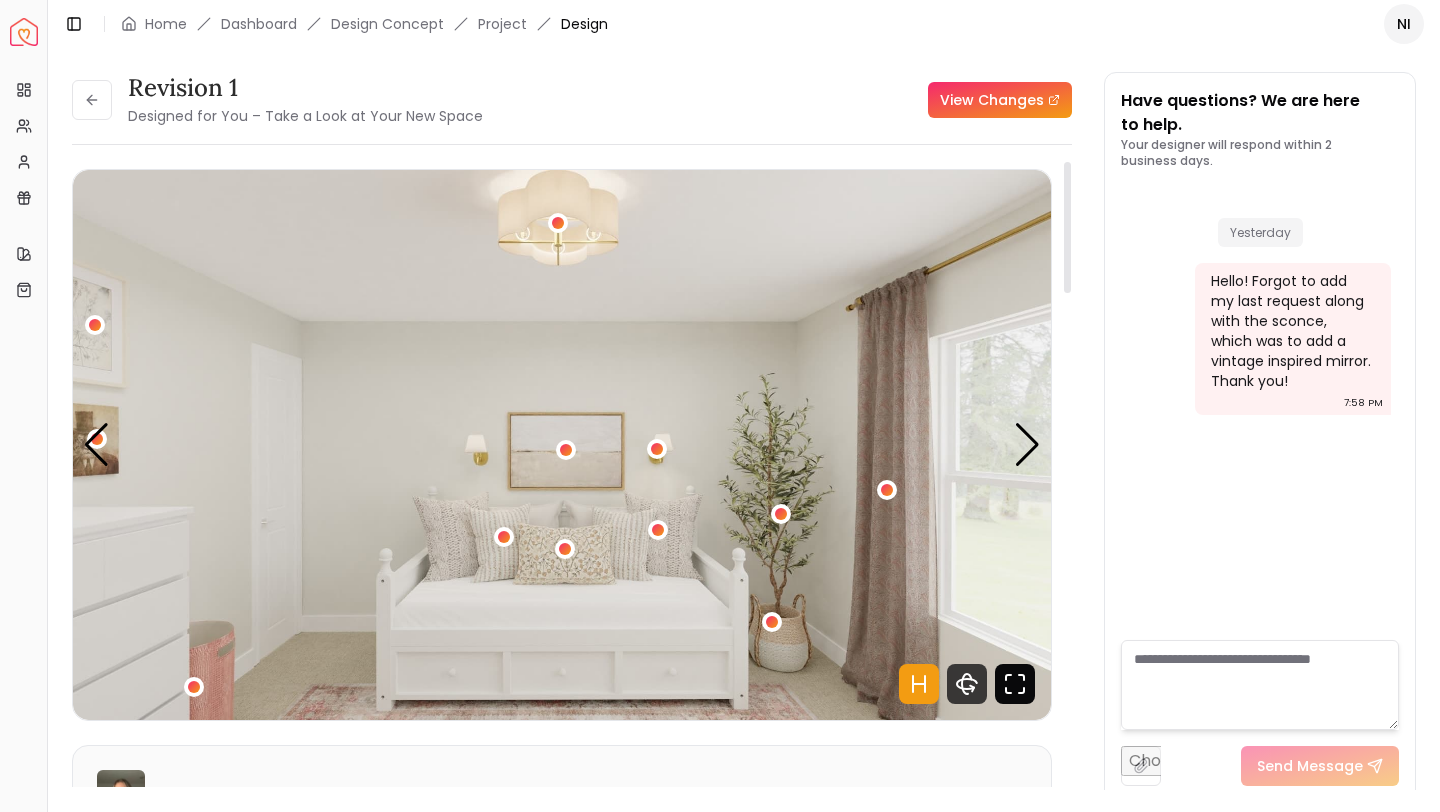 click at bounding box center (1015, 684) 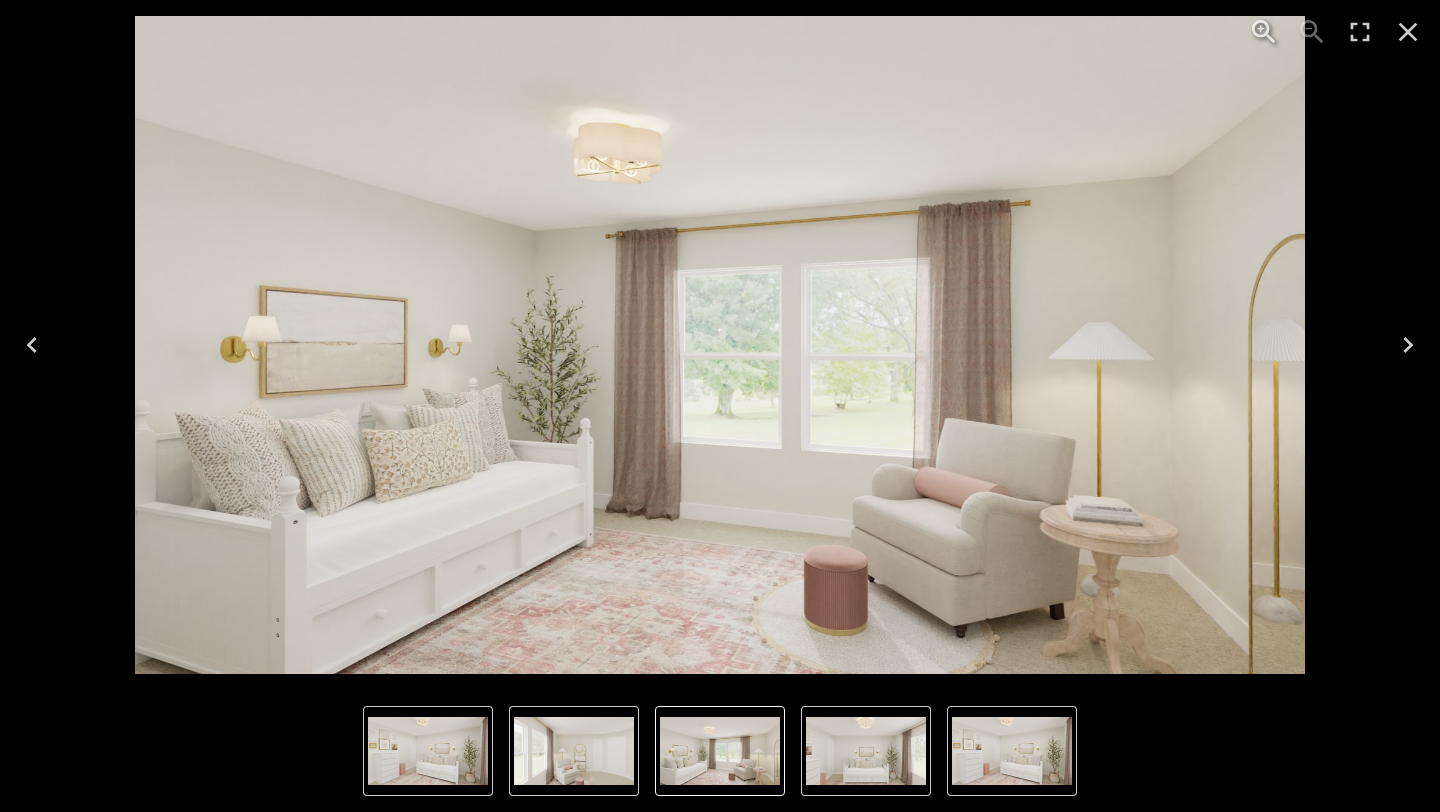 click at bounding box center (1408, 345) 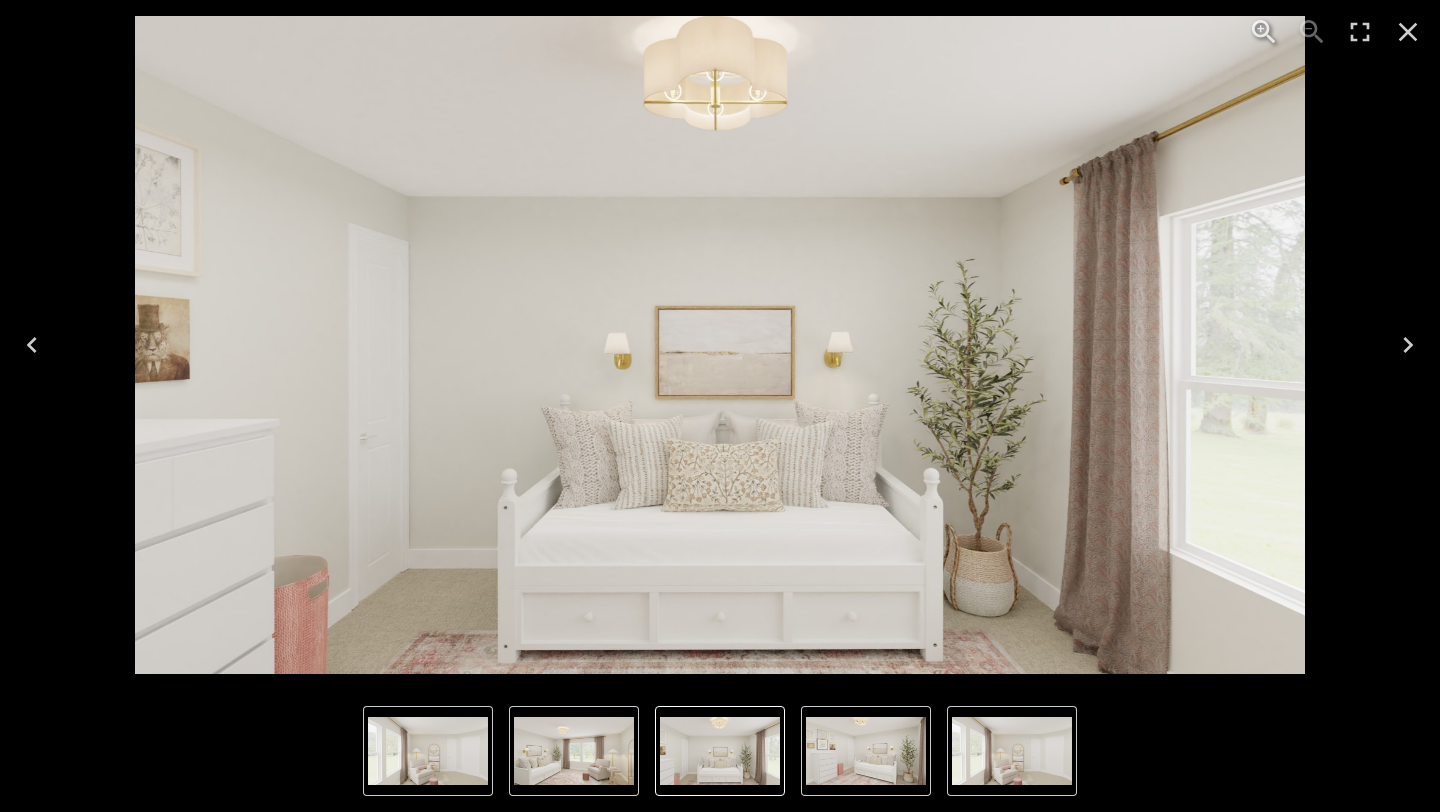 click at bounding box center (1408, 345) 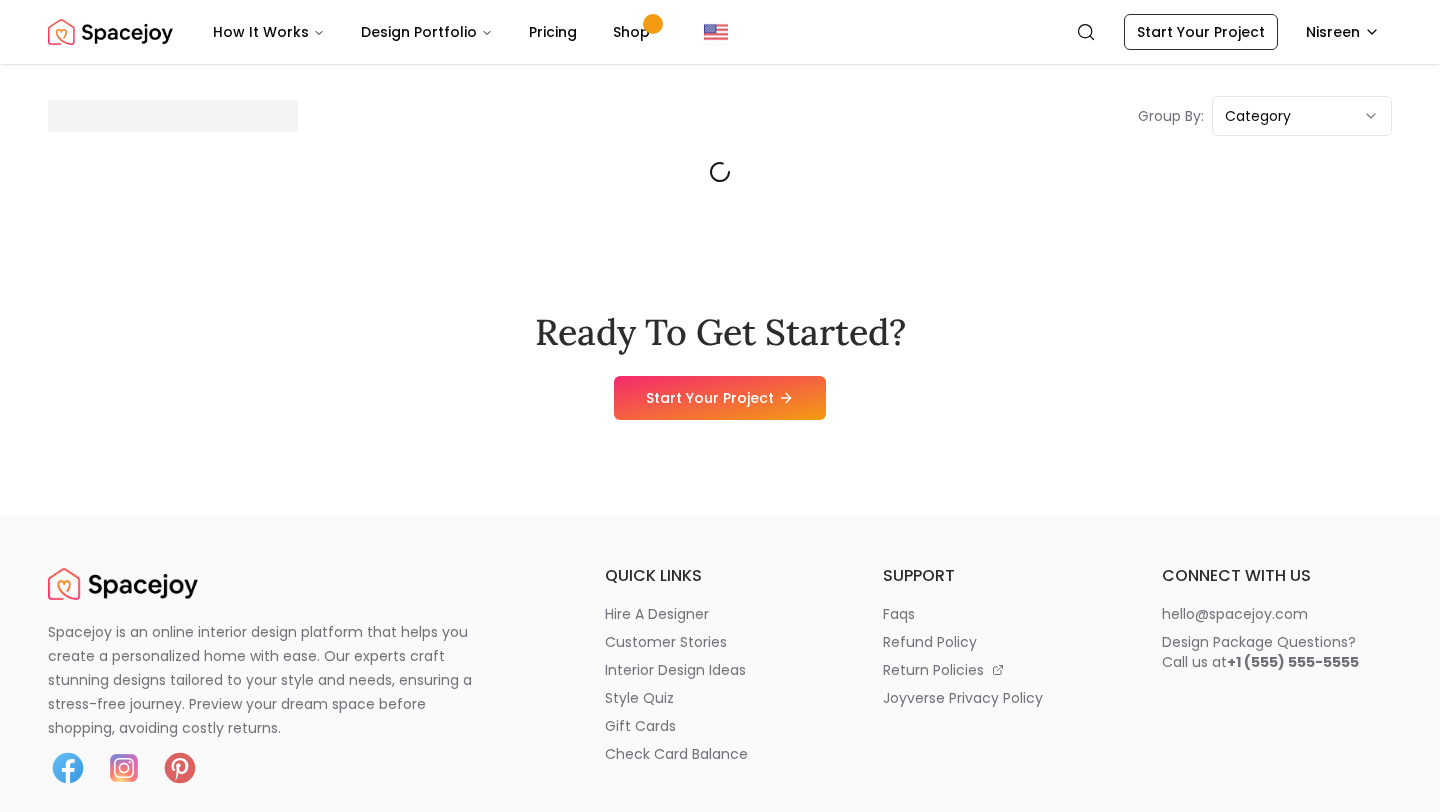 scroll, scrollTop: 0, scrollLeft: 0, axis: both 